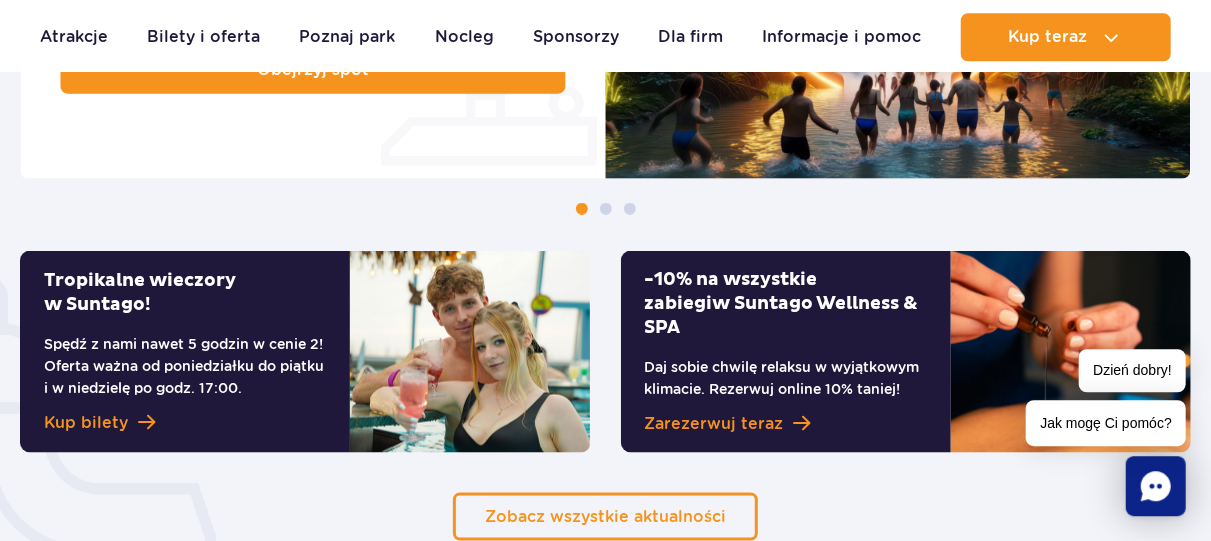 scroll, scrollTop: 1456, scrollLeft: 0, axis: vertical 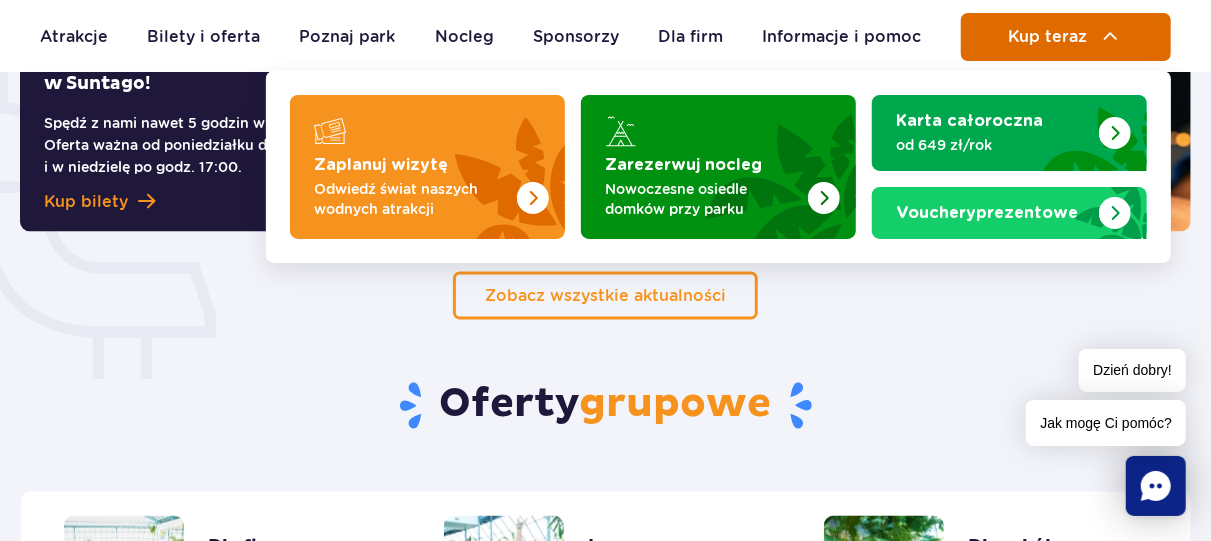 click on "Kup teraz" at bounding box center [1066, 37] 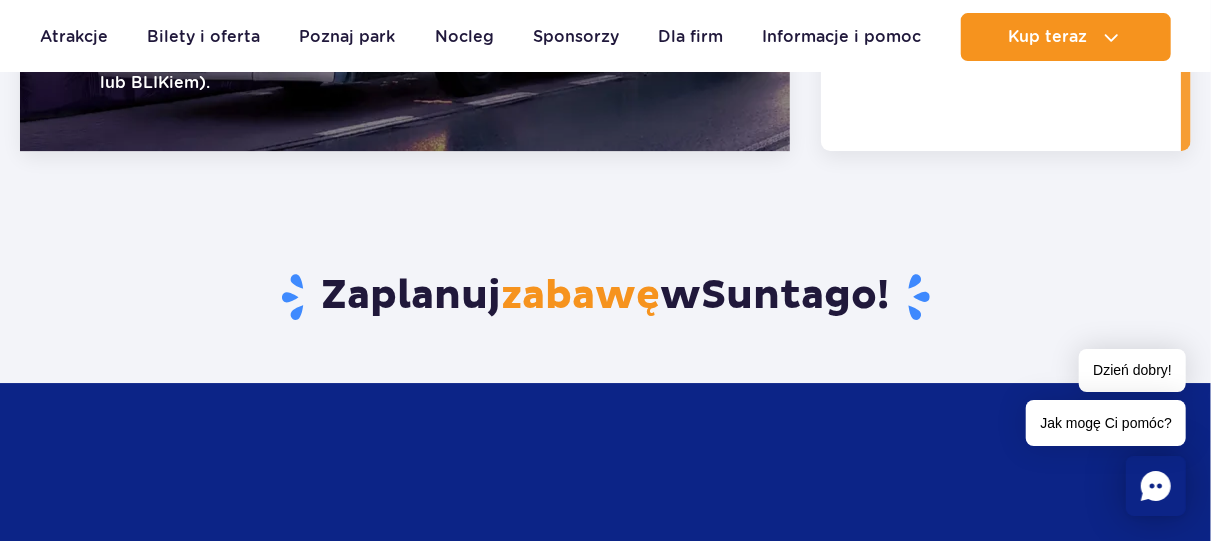 scroll, scrollTop: 3328, scrollLeft: 0, axis: vertical 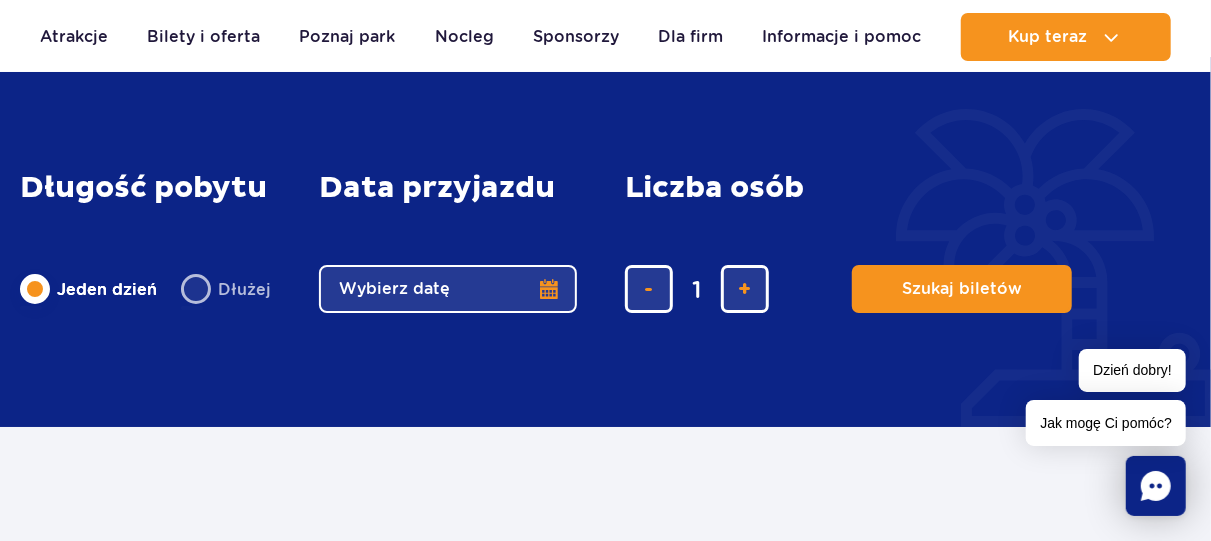 click on "Wybierz datę" at bounding box center [448, 289] 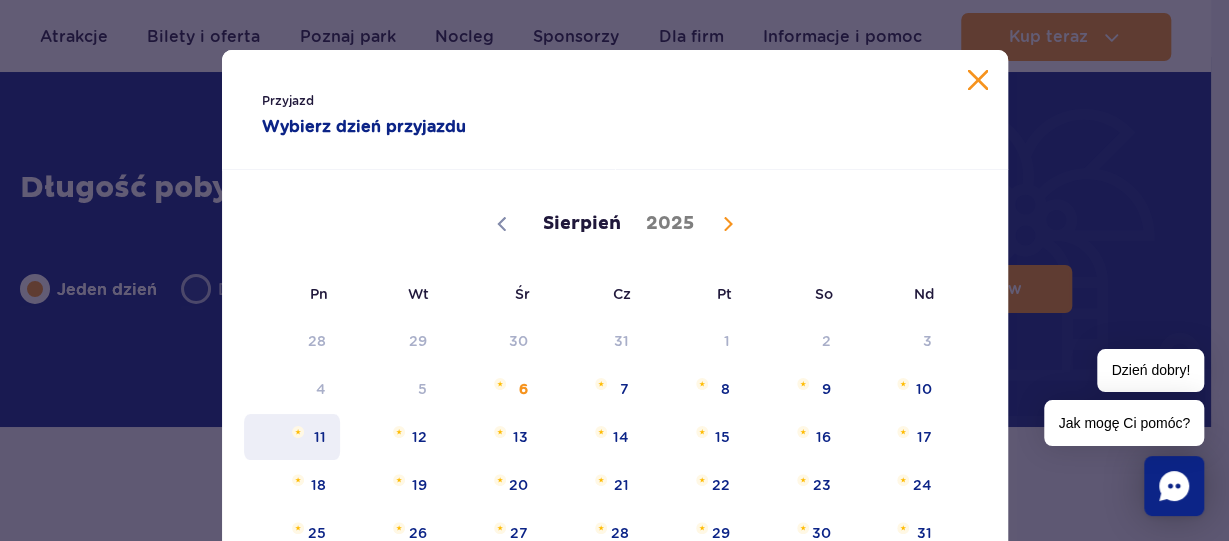 click on "11" at bounding box center (292, 437) 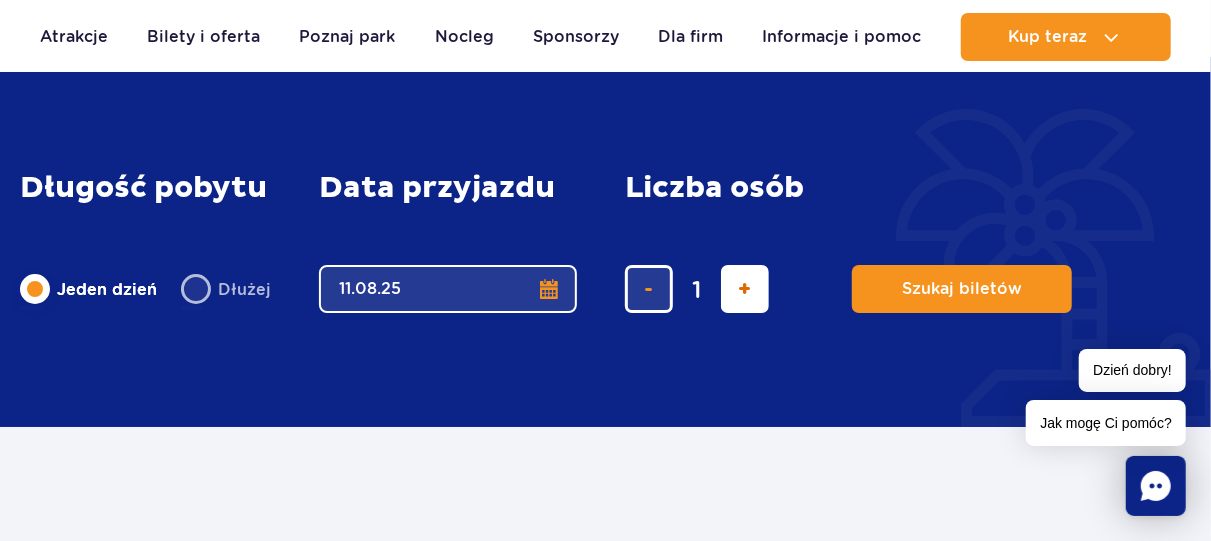 click at bounding box center (745, 289) 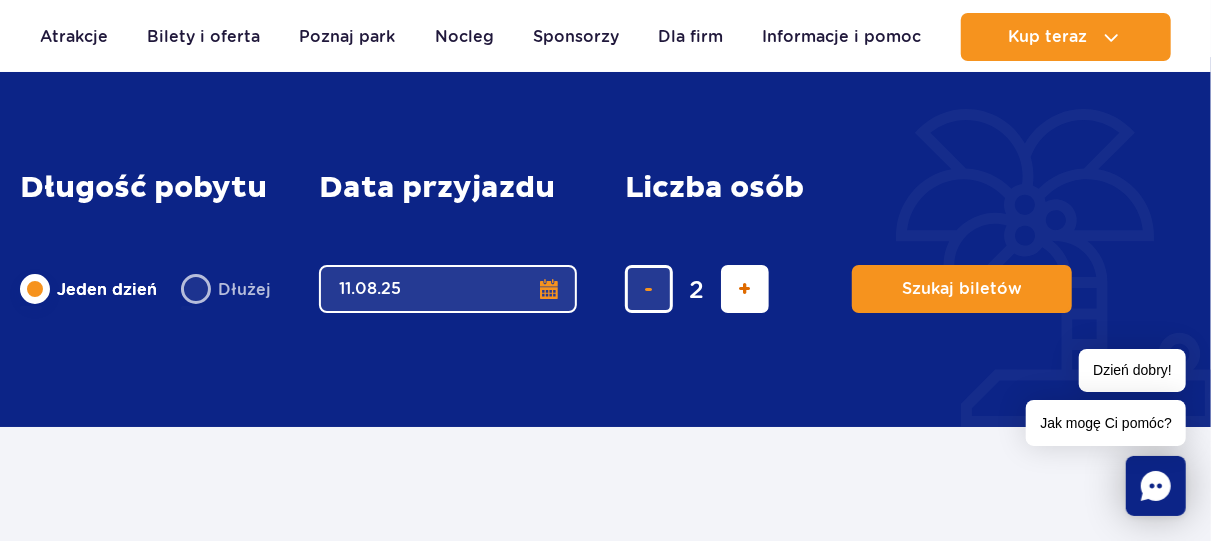 click at bounding box center (745, 289) 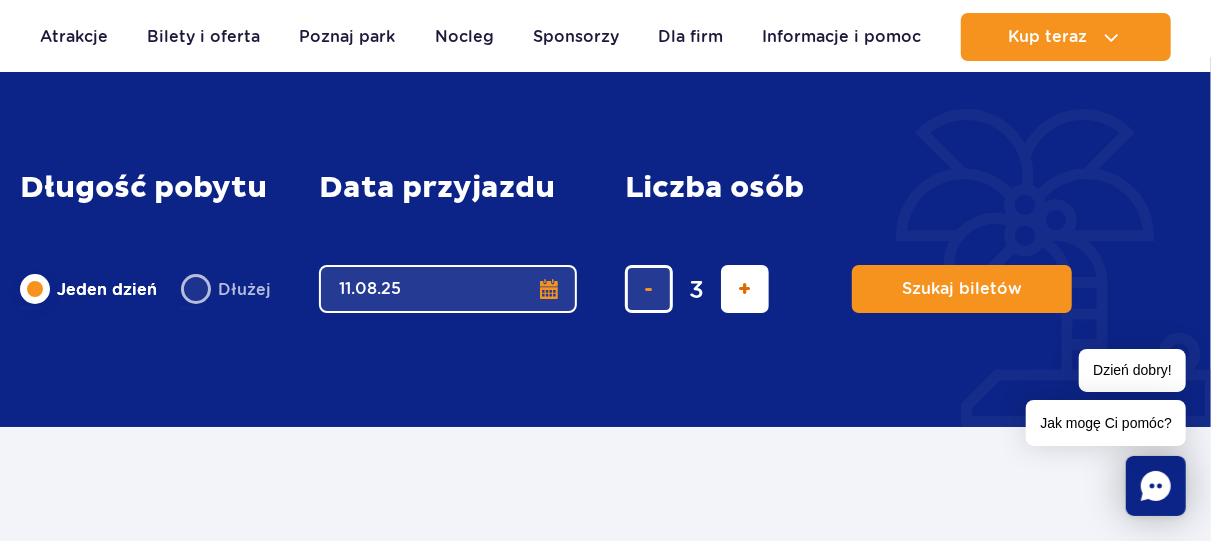 click at bounding box center [745, 289] 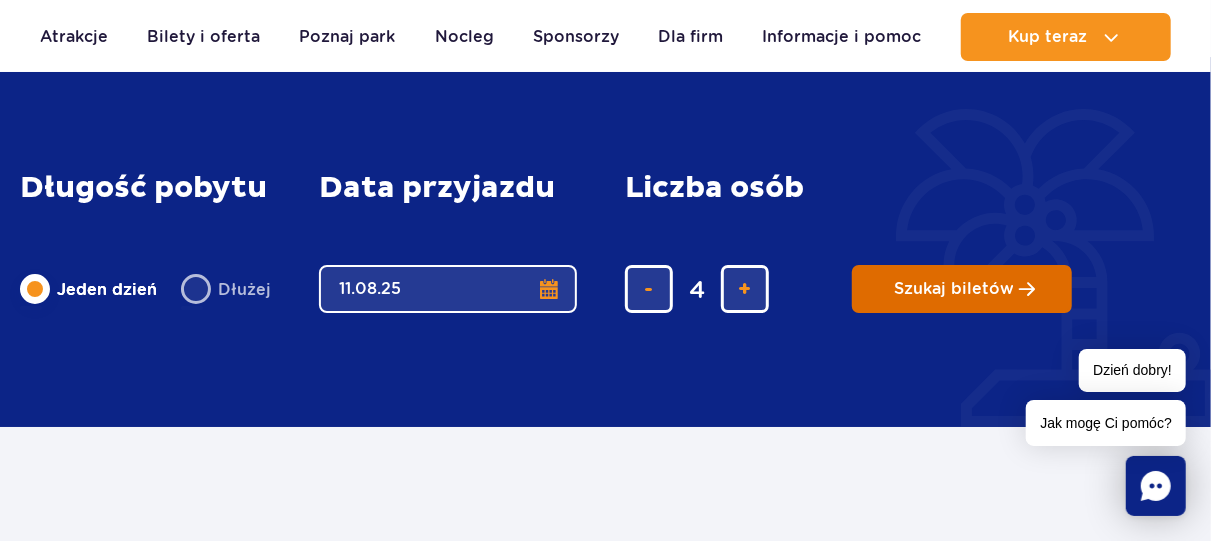 click on "Szukaj biletów" at bounding box center [954, 289] 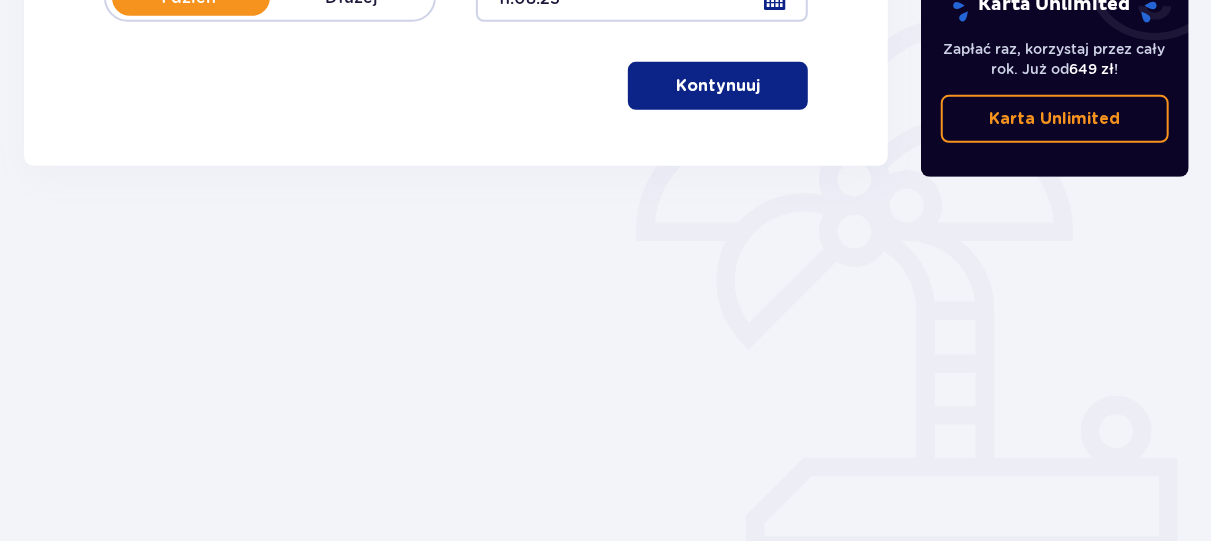 scroll, scrollTop: 166, scrollLeft: 0, axis: vertical 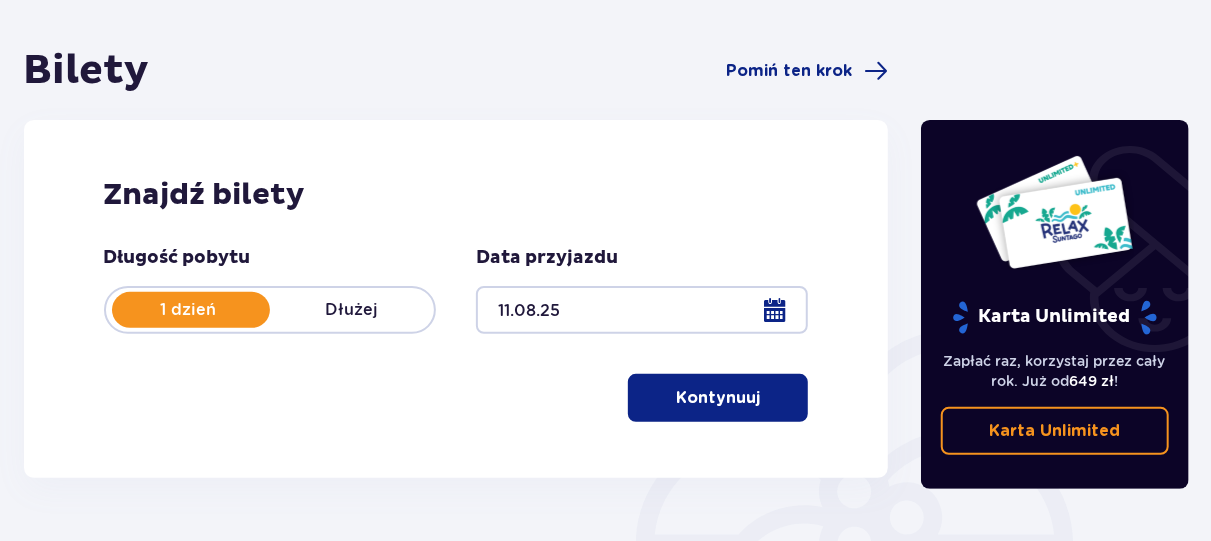 click on "Kontynuuj" at bounding box center [718, 398] 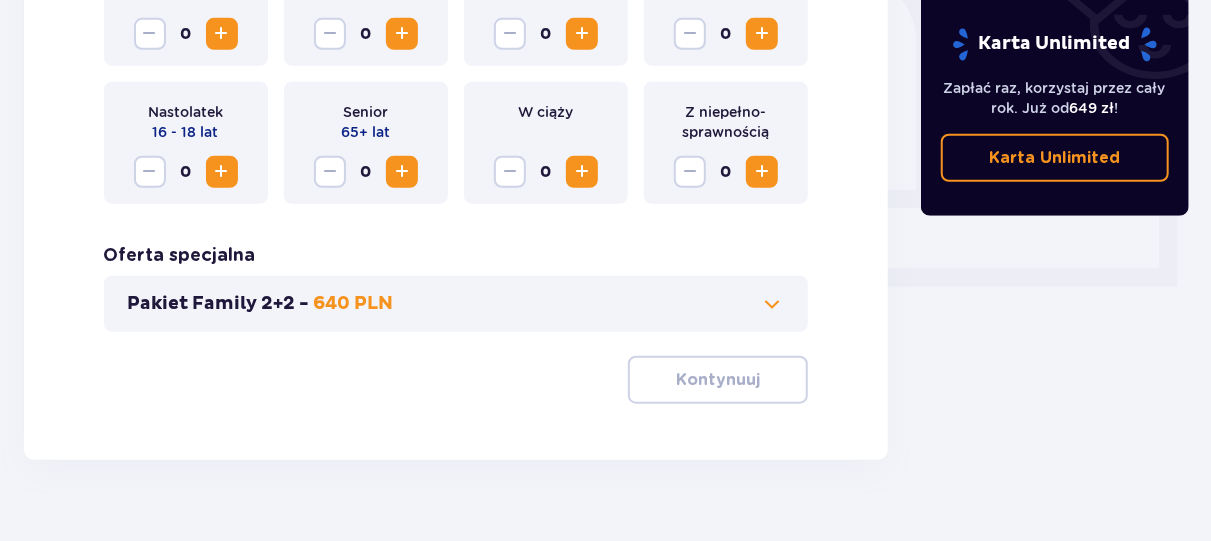 scroll, scrollTop: 764, scrollLeft: 0, axis: vertical 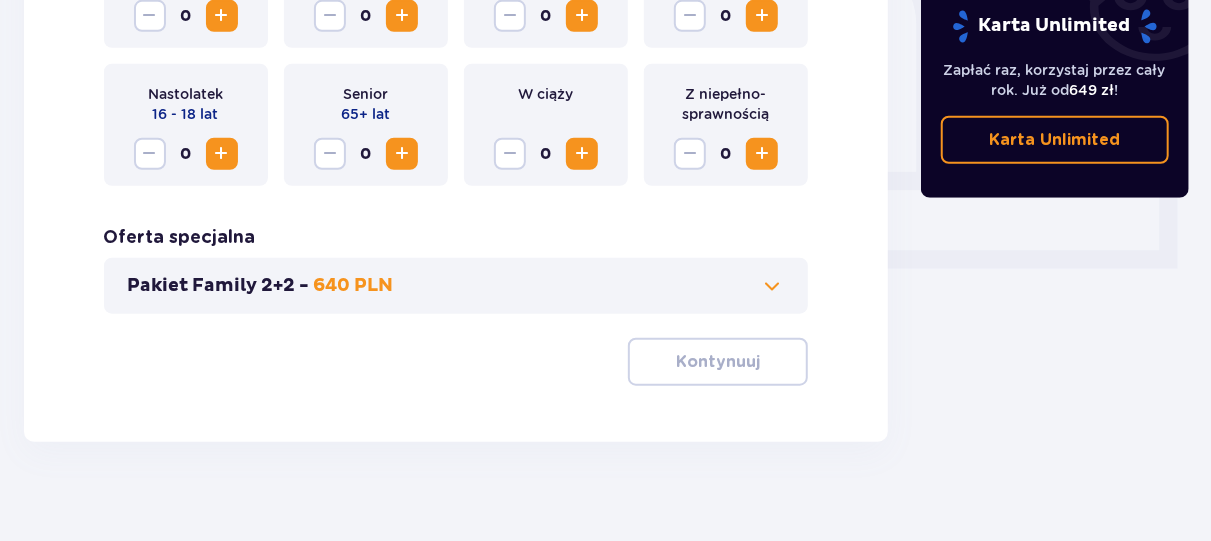 click at bounding box center (772, 286) 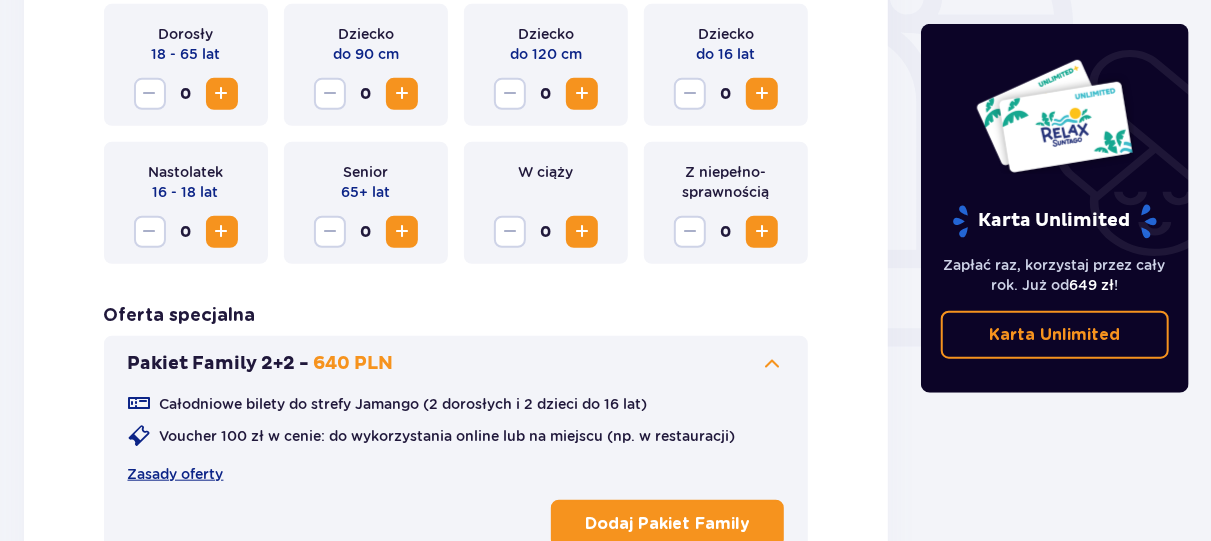 scroll, scrollTop: 764, scrollLeft: 0, axis: vertical 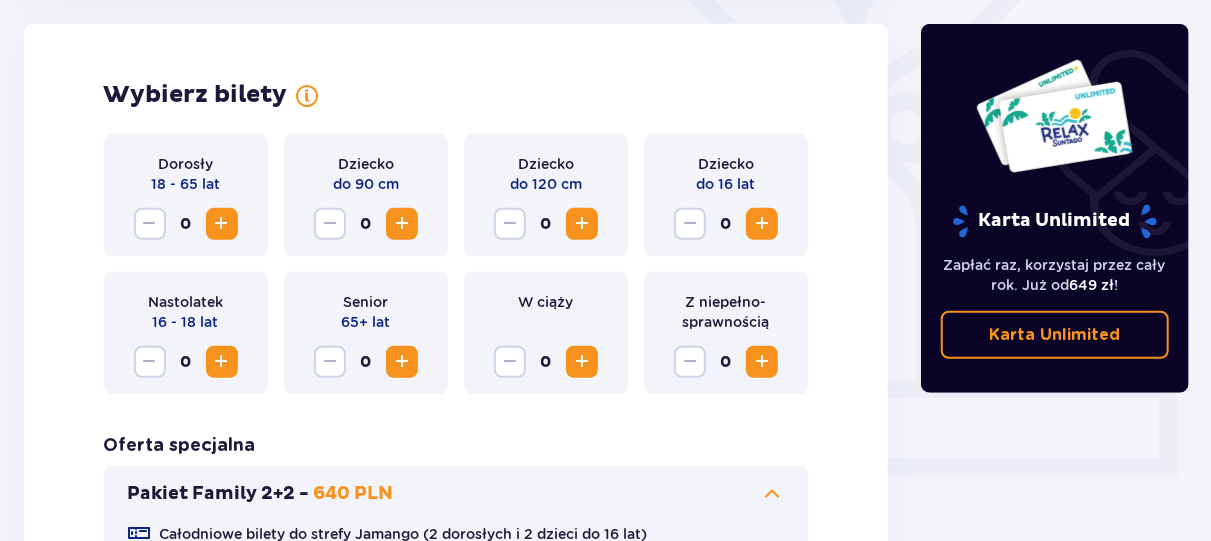 click at bounding box center (582, 362) 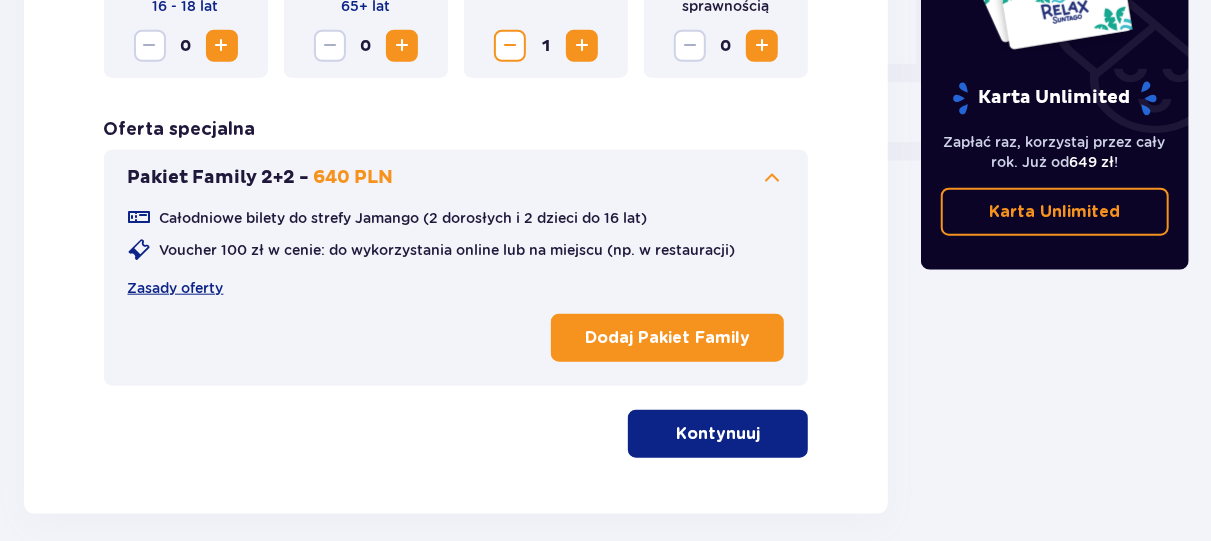 scroll, scrollTop: 652, scrollLeft: 0, axis: vertical 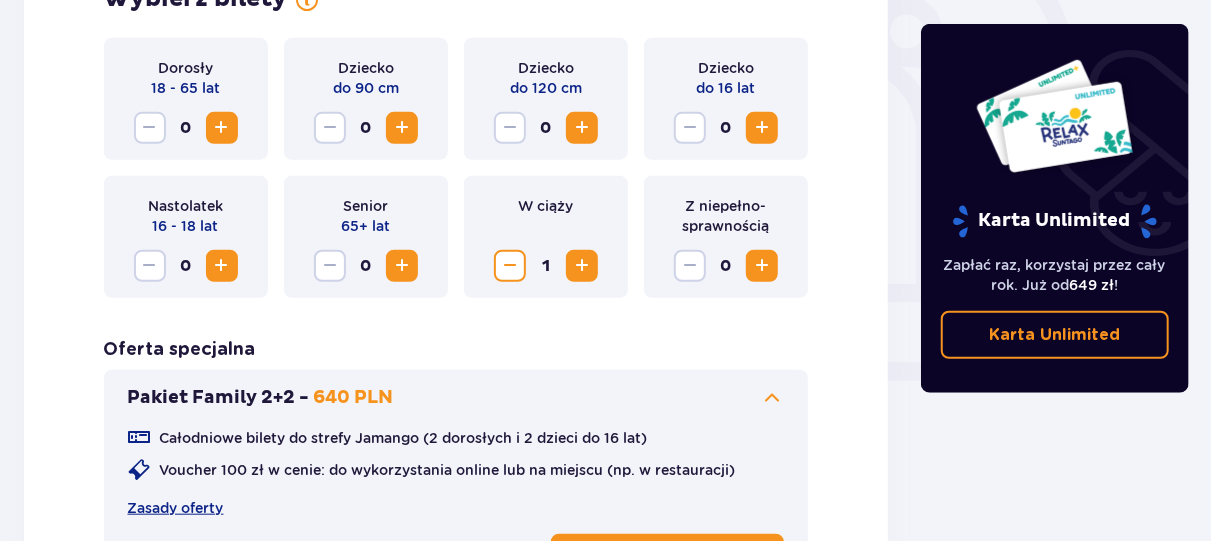 click at bounding box center [762, 266] 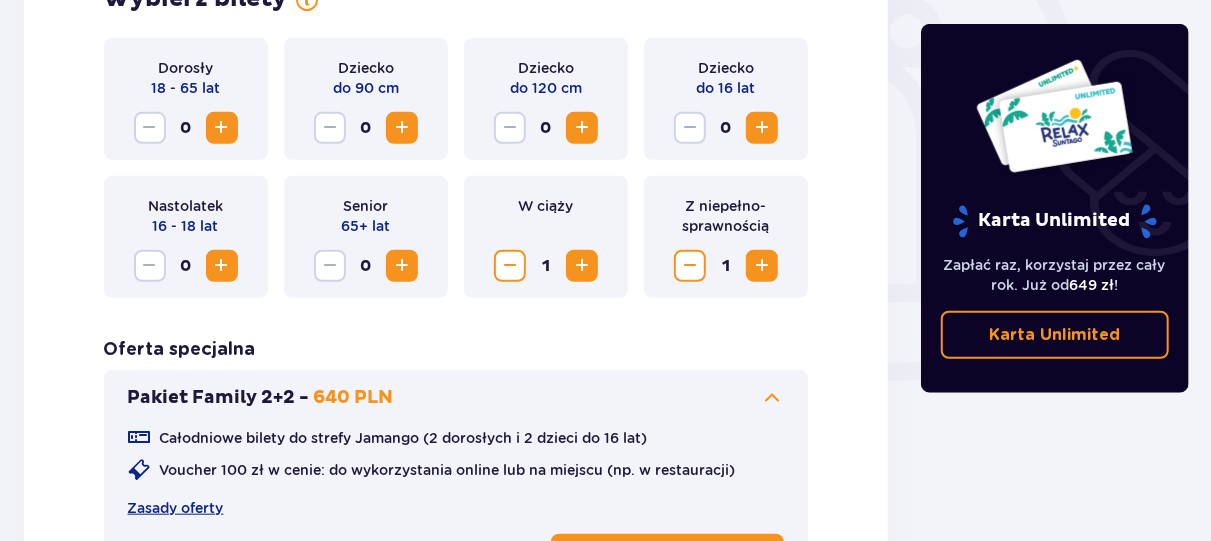 click at bounding box center [510, 266] 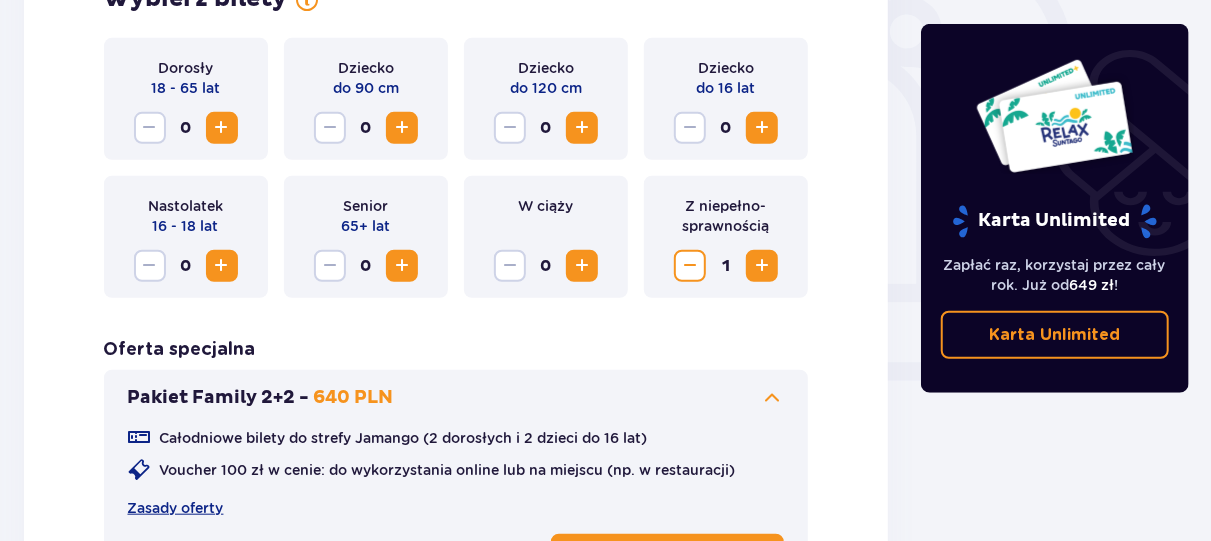 click at bounding box center [222, 266] 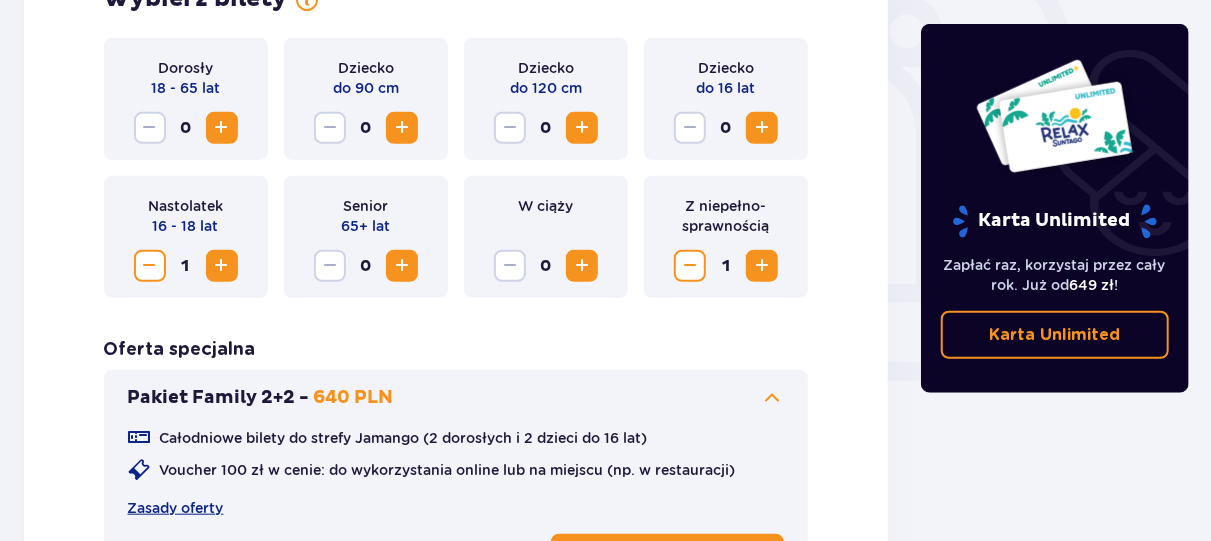 click at bounding box center [222, 128] 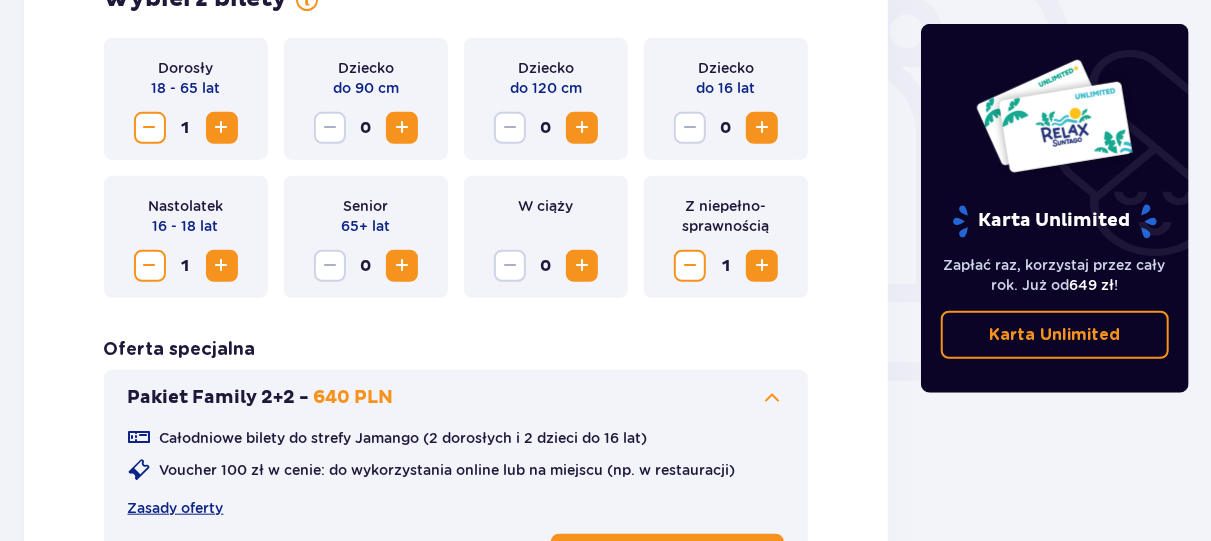 click at bounding box center (222, 128) 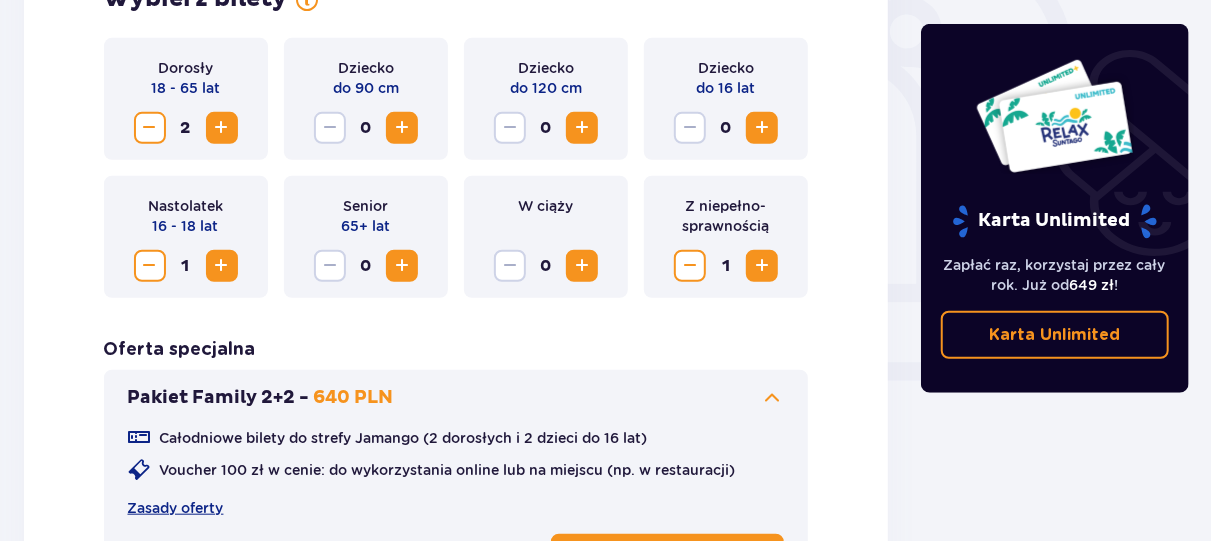 click at bounding box center [150, 266] 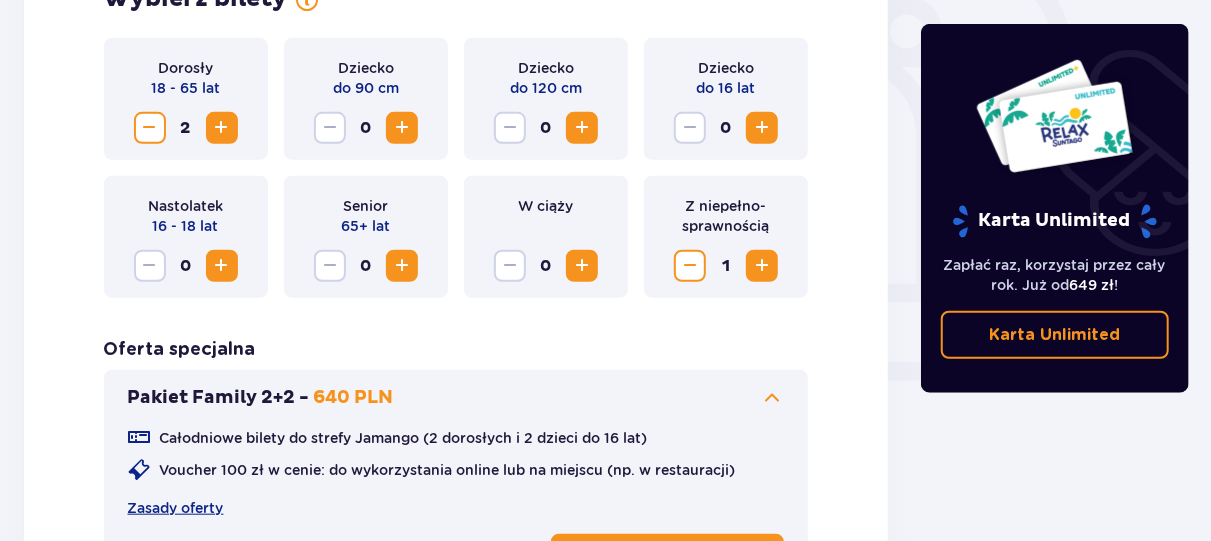 click at bounding box center [762, 128] 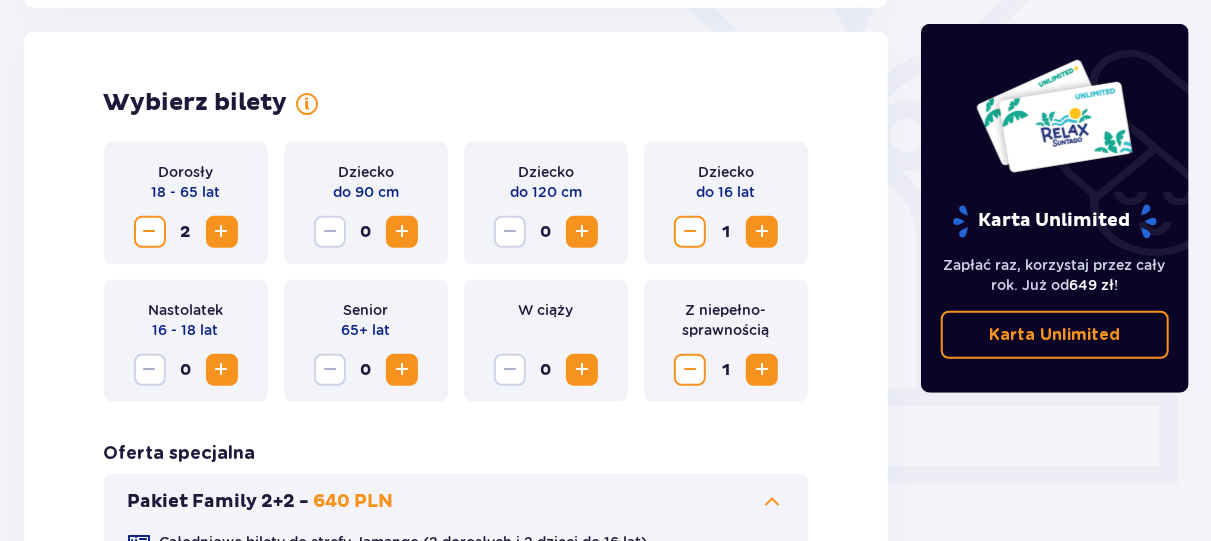 scroll, scrollTop: 964, scrollLeft: 0, axis: vertical 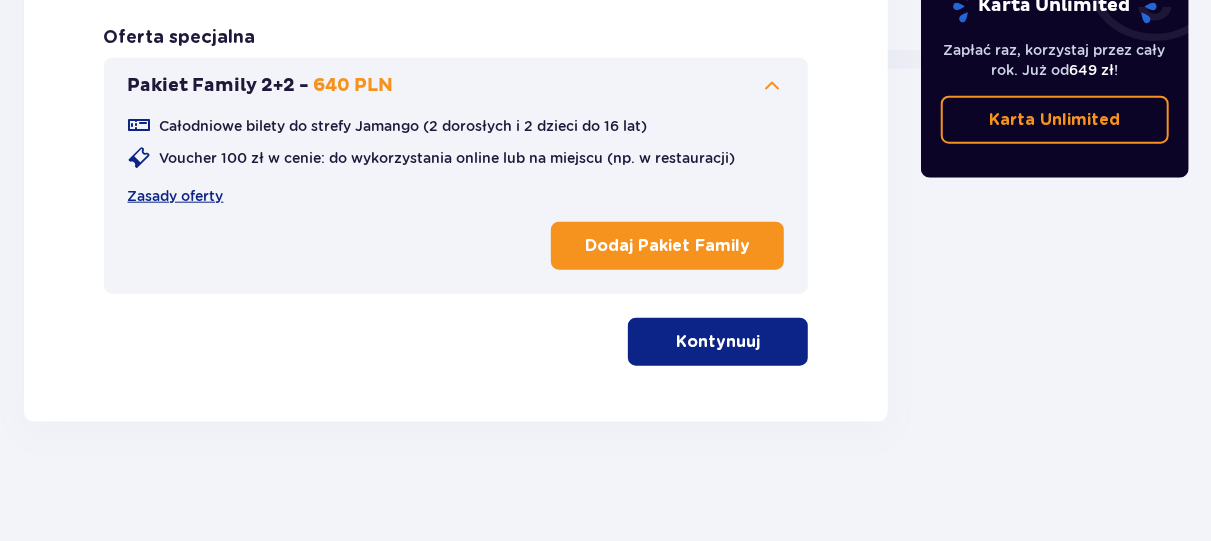 click on "Kontynuuj" at bounding box center [718, 342] 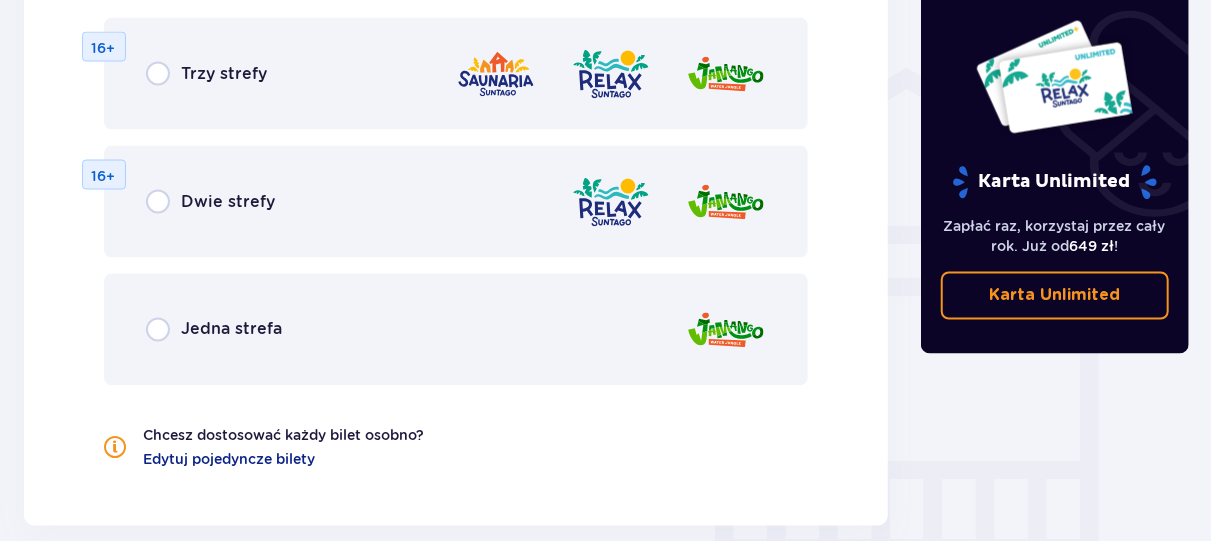 scroll, scrollTop: 1602, scrollLeft: 0, axis: vertical 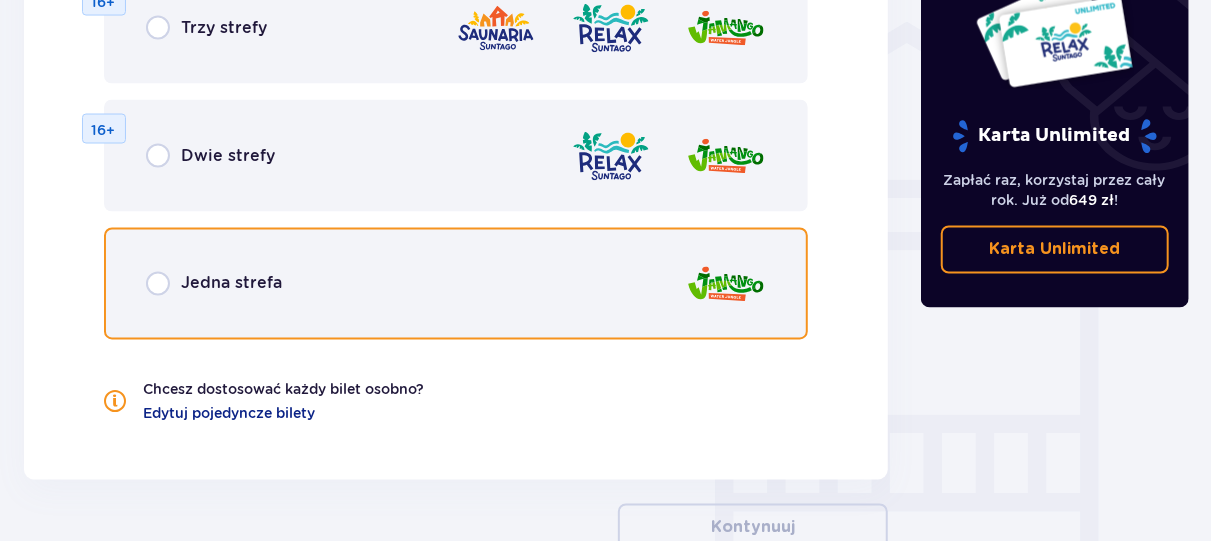 click at bounding box center (158, 284) 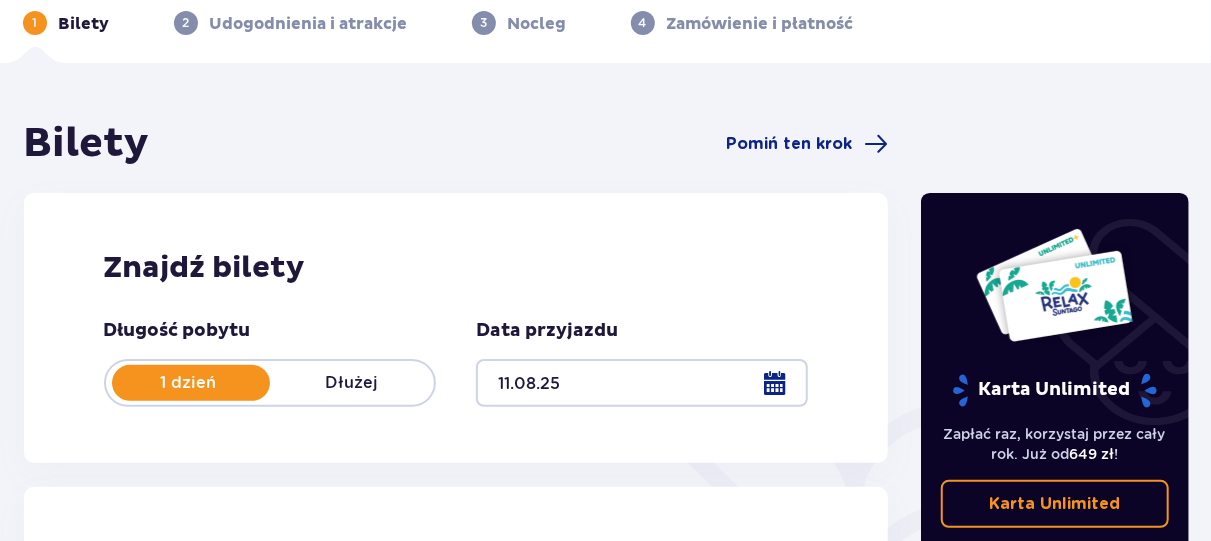 scroll, scrollTop: 0, scrollLeft: 0, axis: both 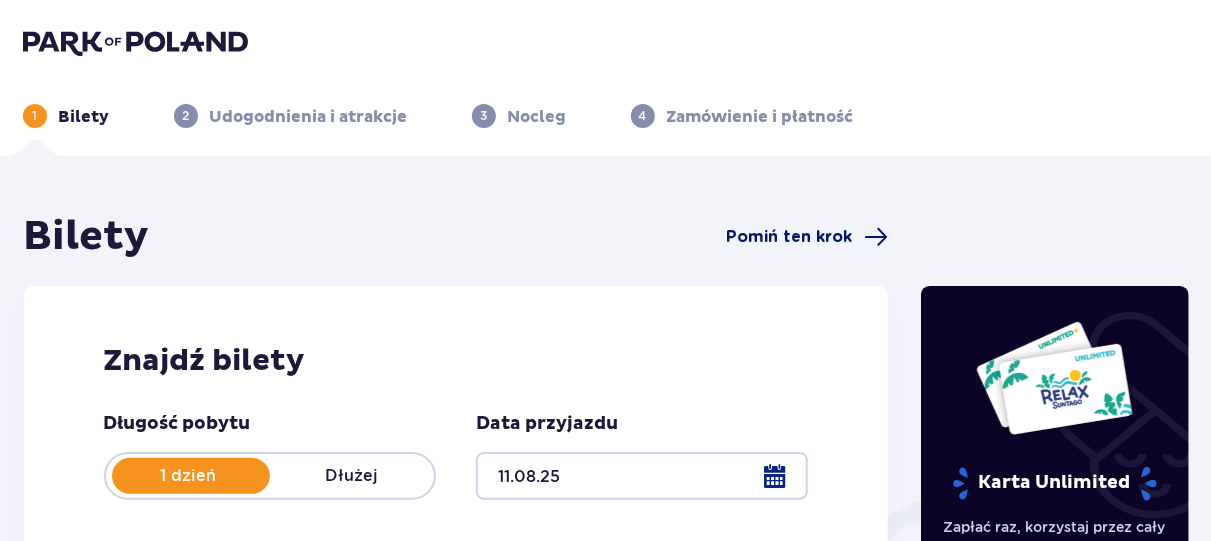 click on "Pomiń ten krok" at bounding box center [789, 237] 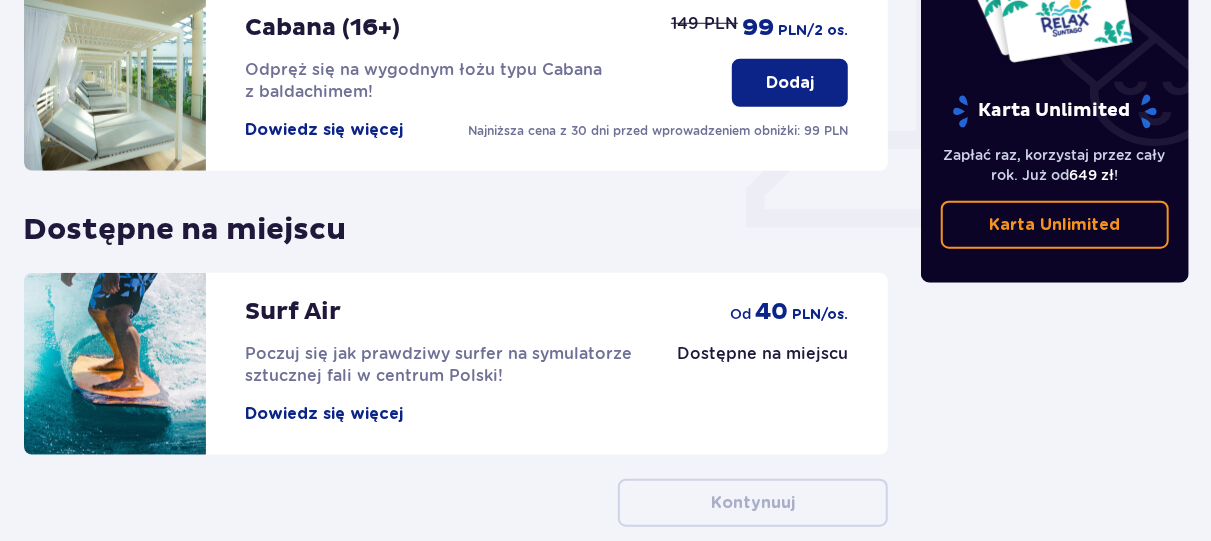 scroll, scrollTop: 910, scrollLeft: 0, axis: vertical 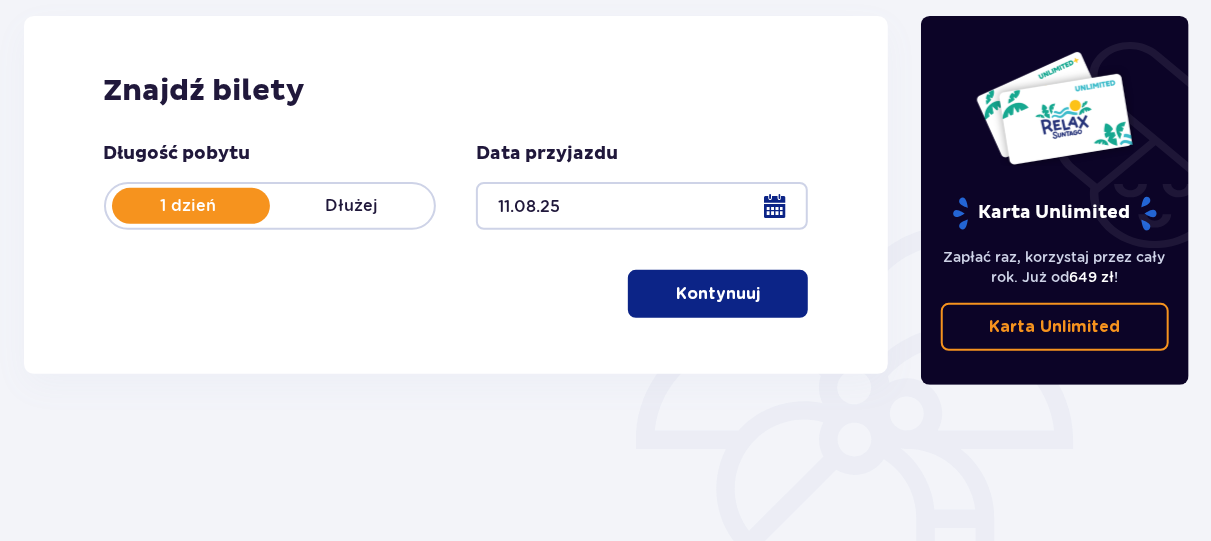 click on "Kontynuuj" at bounding box center [718, 294] 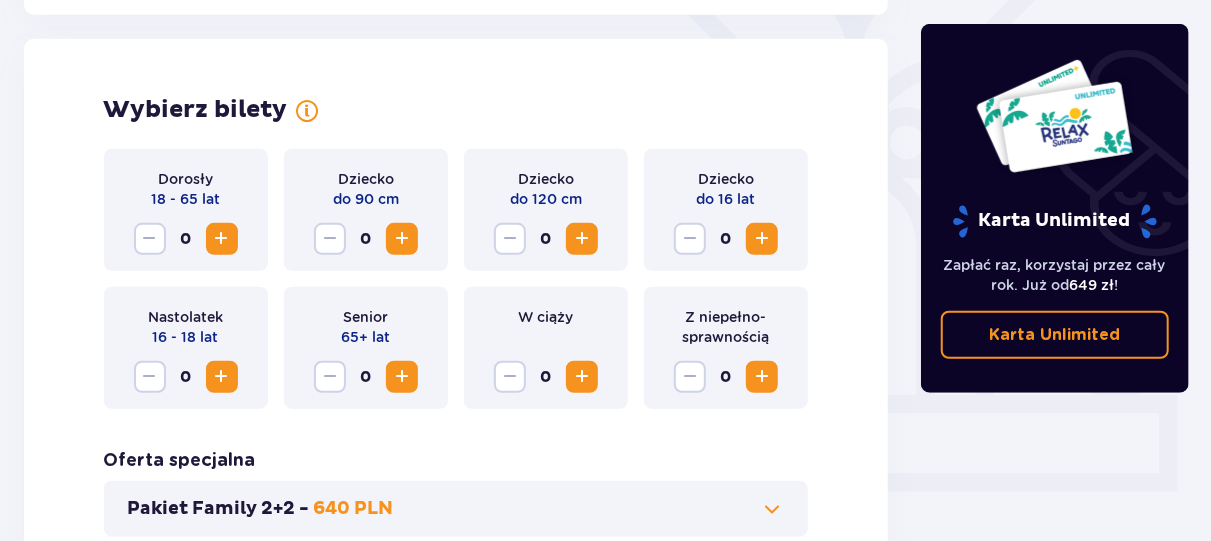 scroll, scrollTop: 576, scrollLeft: 0, axis: vertical 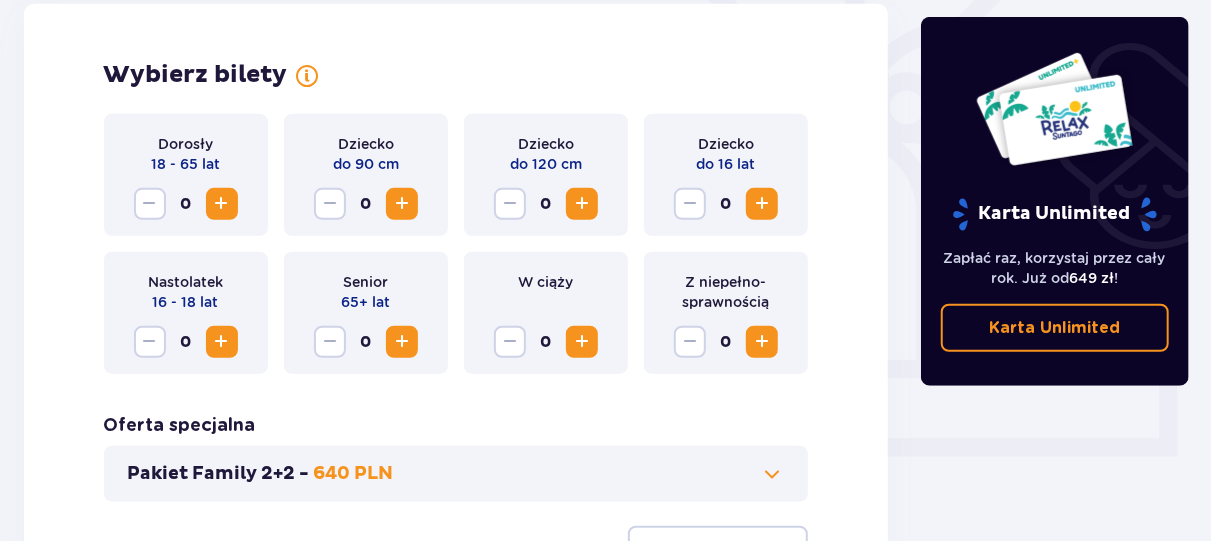 click at bounding box center [222, 204] 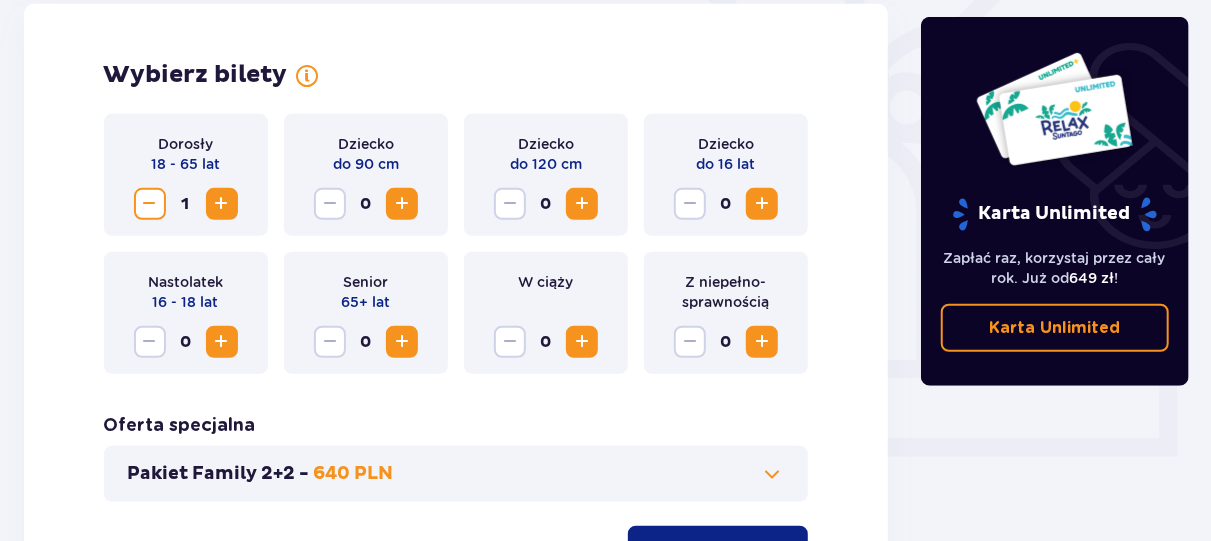 click at bounding box center [222, 204] 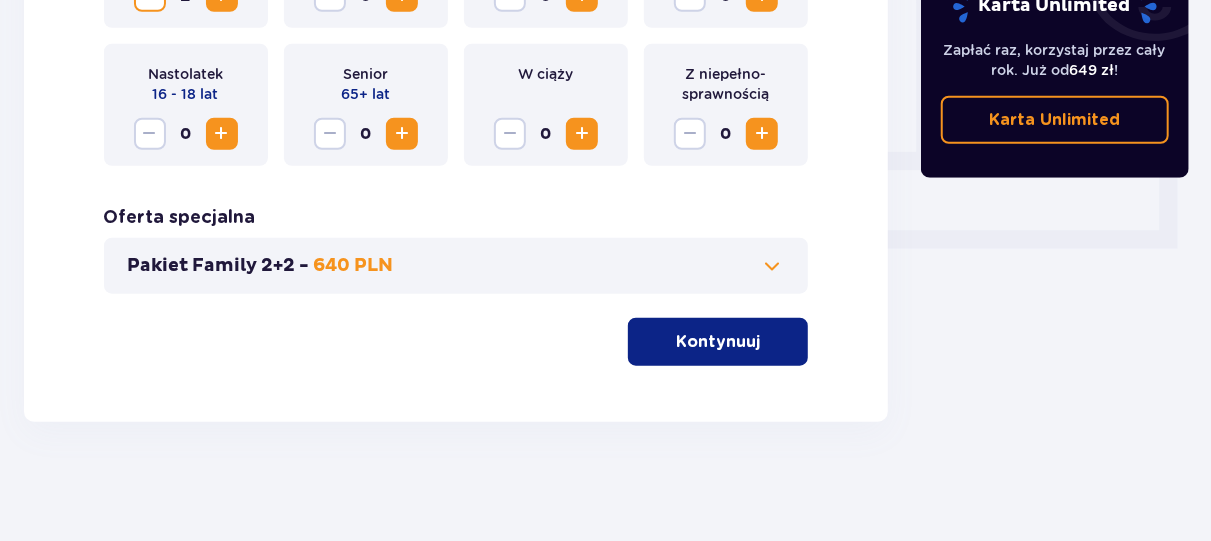 scroll, scrollTop: 680, scrollLeft: 0, axis: vertical 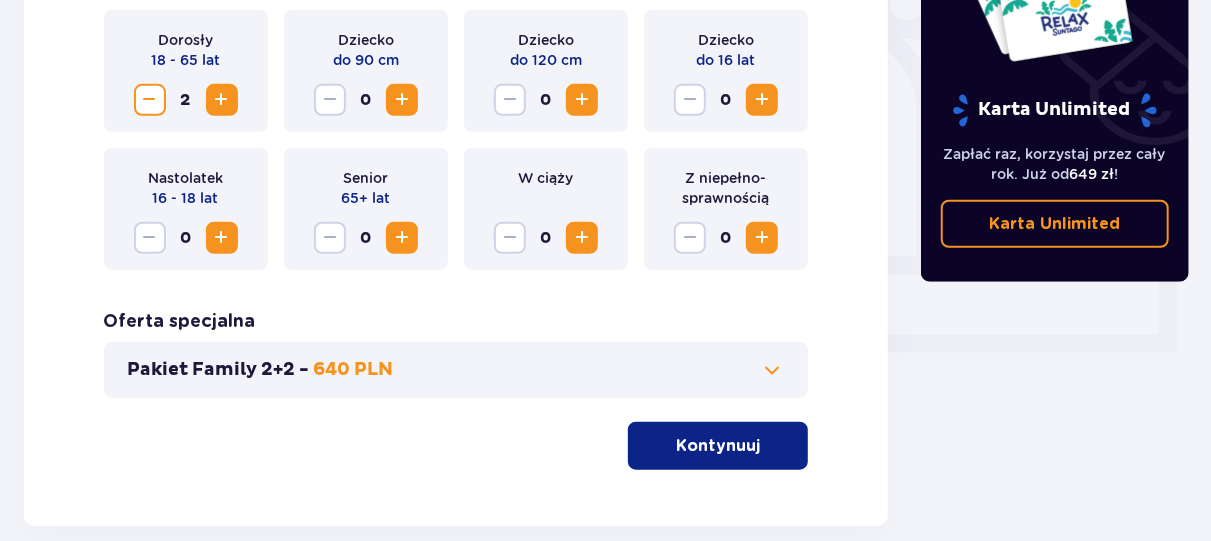 click at bounding box center [222, 238] 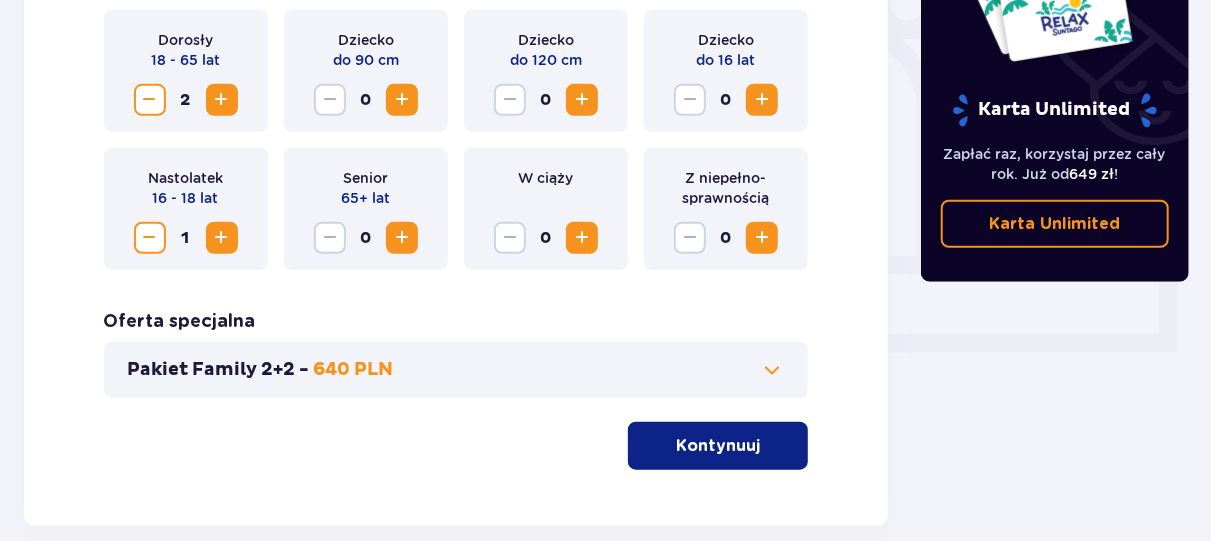 click at bounding box center (762, 238) 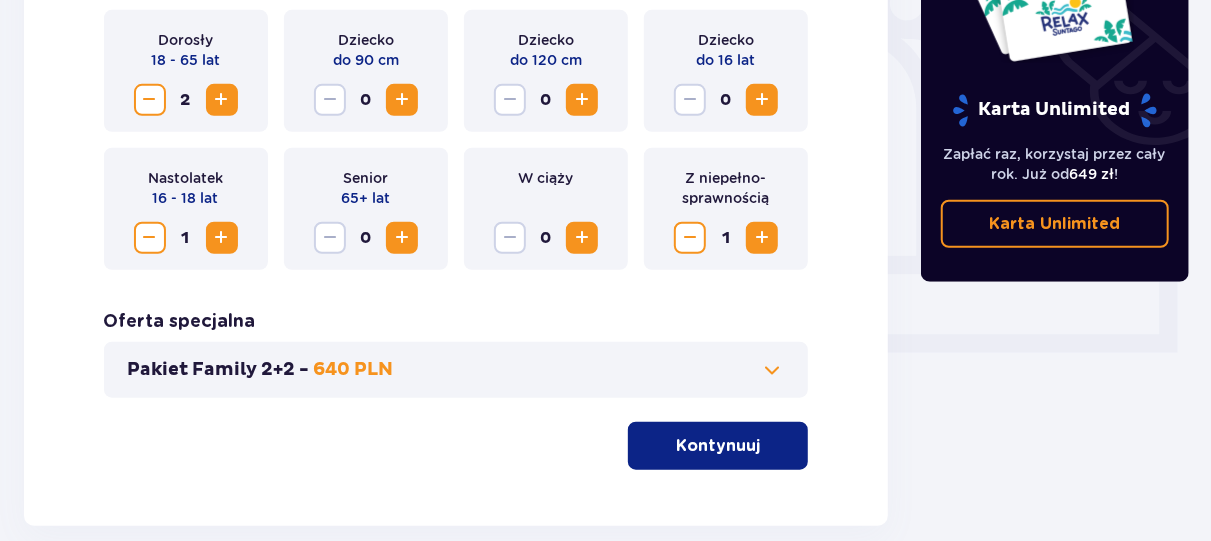 click on "Kontynuuj" at bounding box center [718, 446] 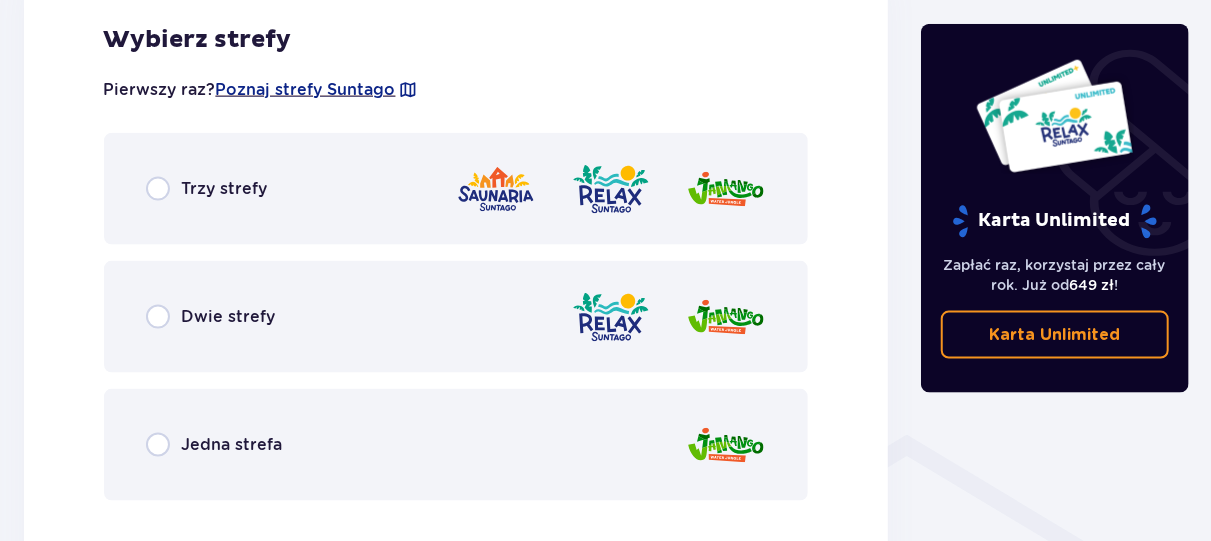 scroll, scrollTop: 1168, scrollLeft: 0, axis: vertical 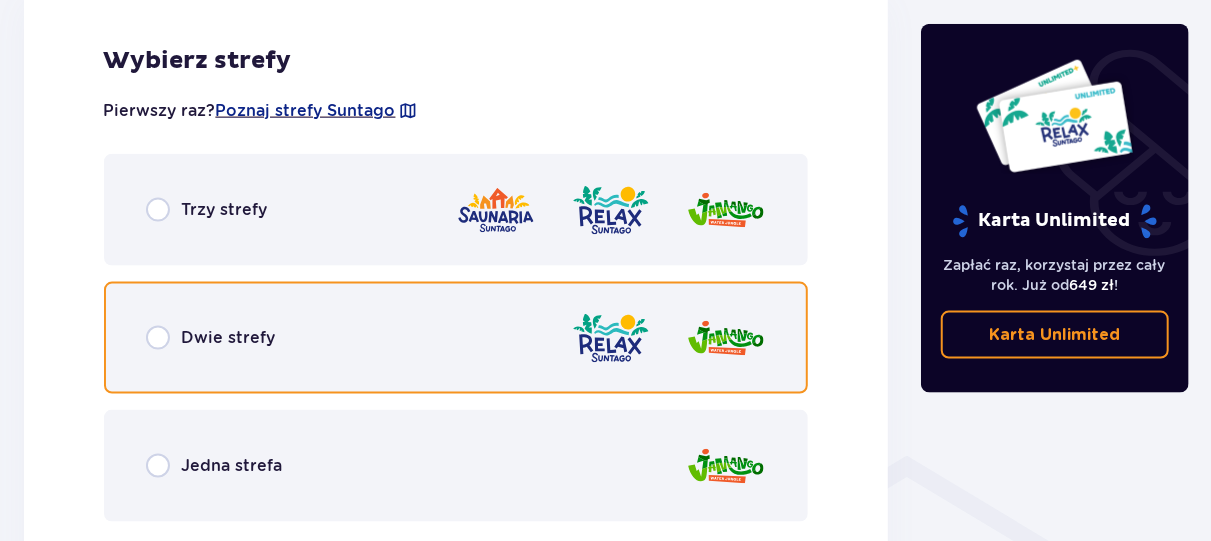 click at bounding box center (158, 338) 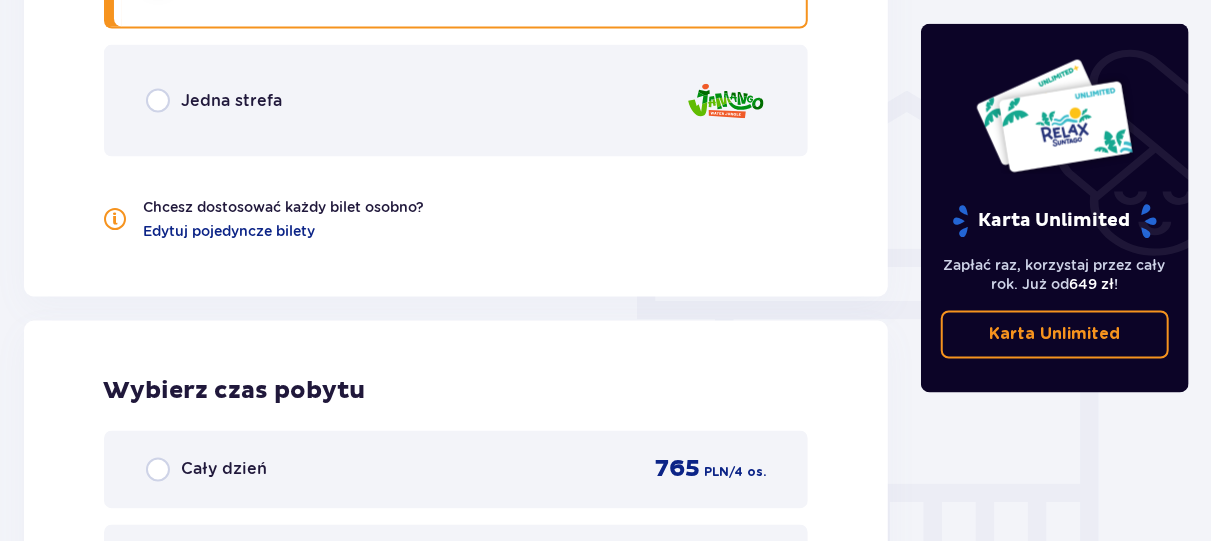 scroll, scrollTop: 1494, scrollLeft: 0, axis: vertical 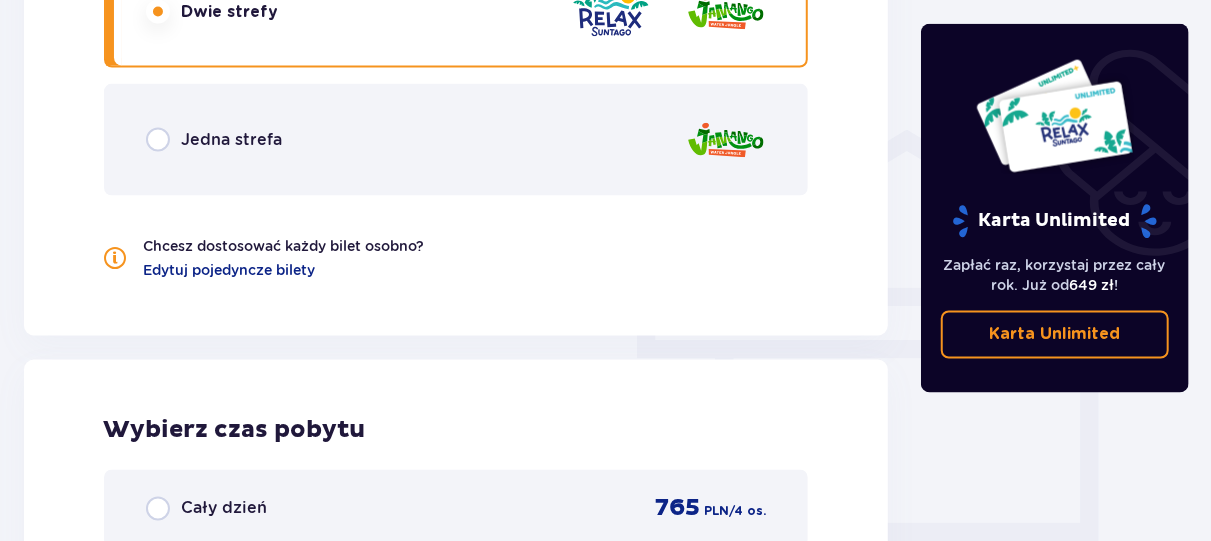 click on "Jedna strefa" at bounding box center (456, 140) 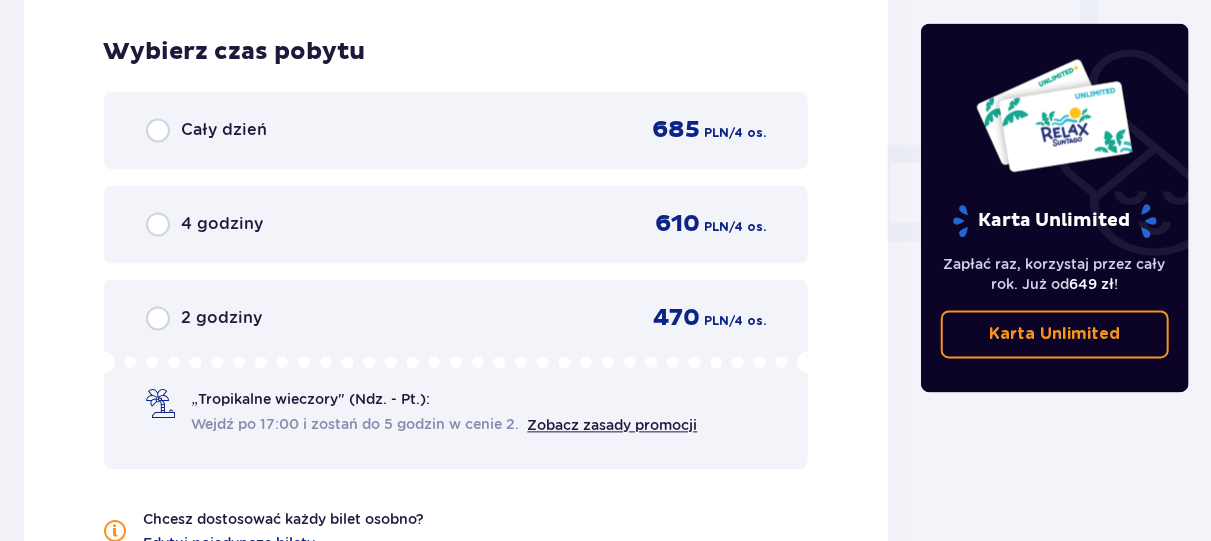 scroll, scrollTop: 1820, scrollLeft: 0, axis: vertical 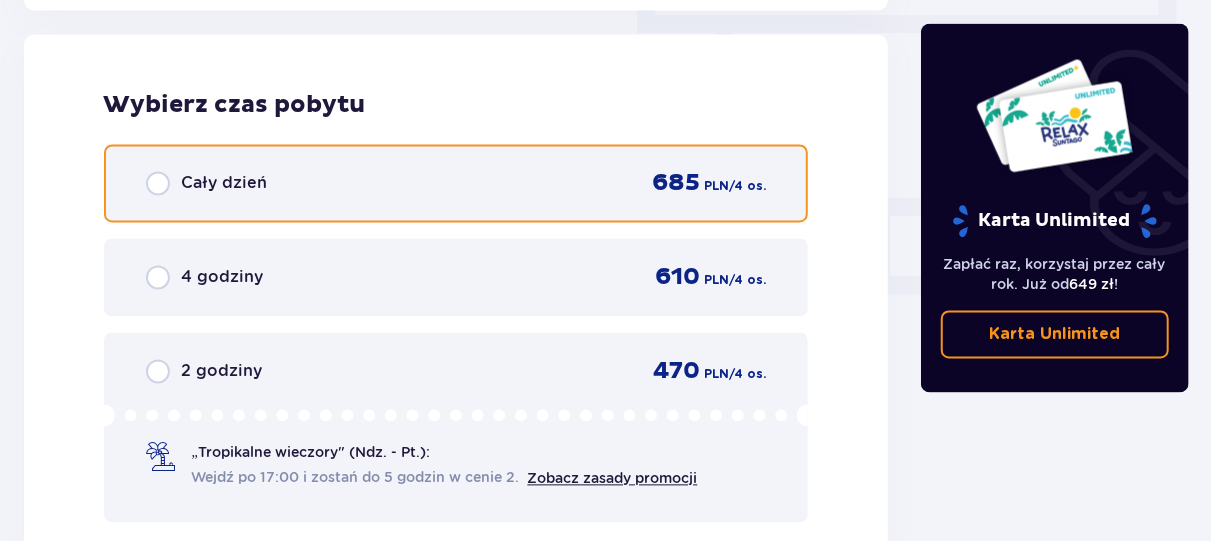 click at bounding box center [158, 183] 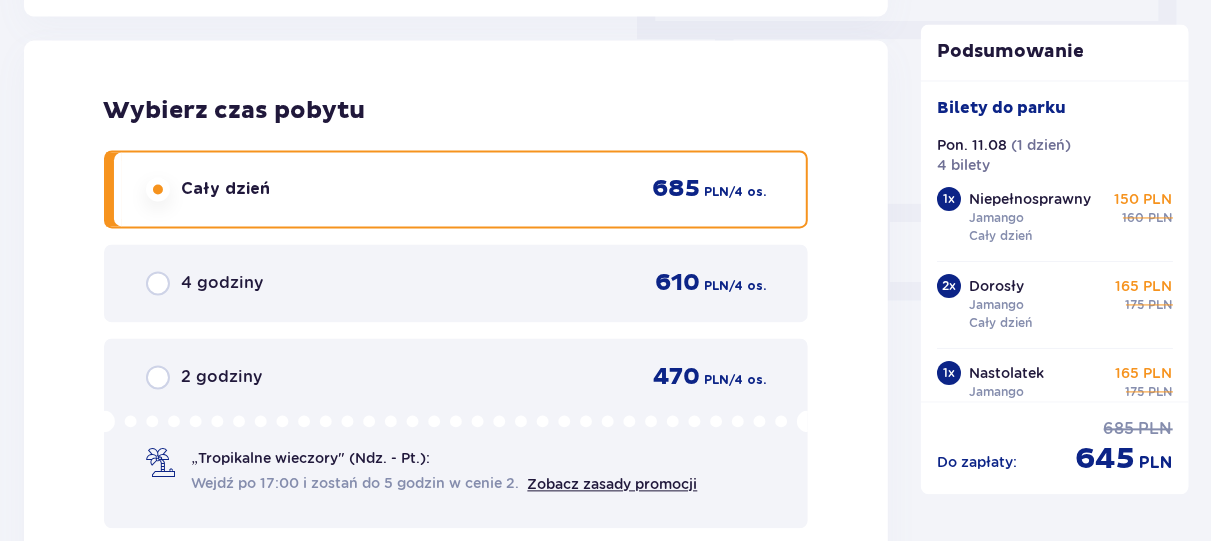 scroll, scrollTop: 1812, scrollLeft: 0, axis: vertical 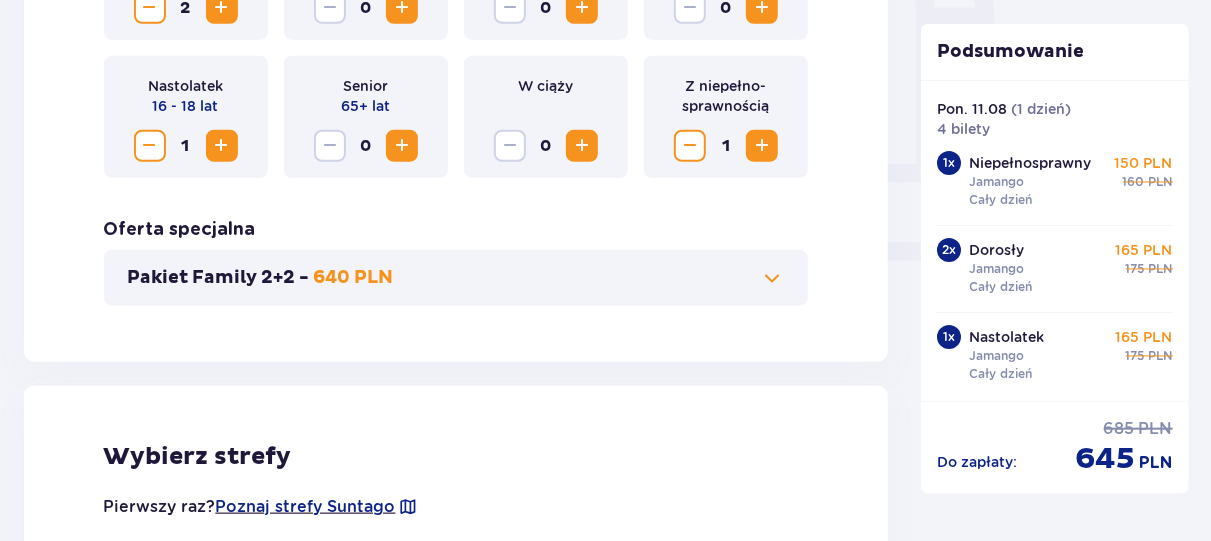 click at bounding box center (772, 278) 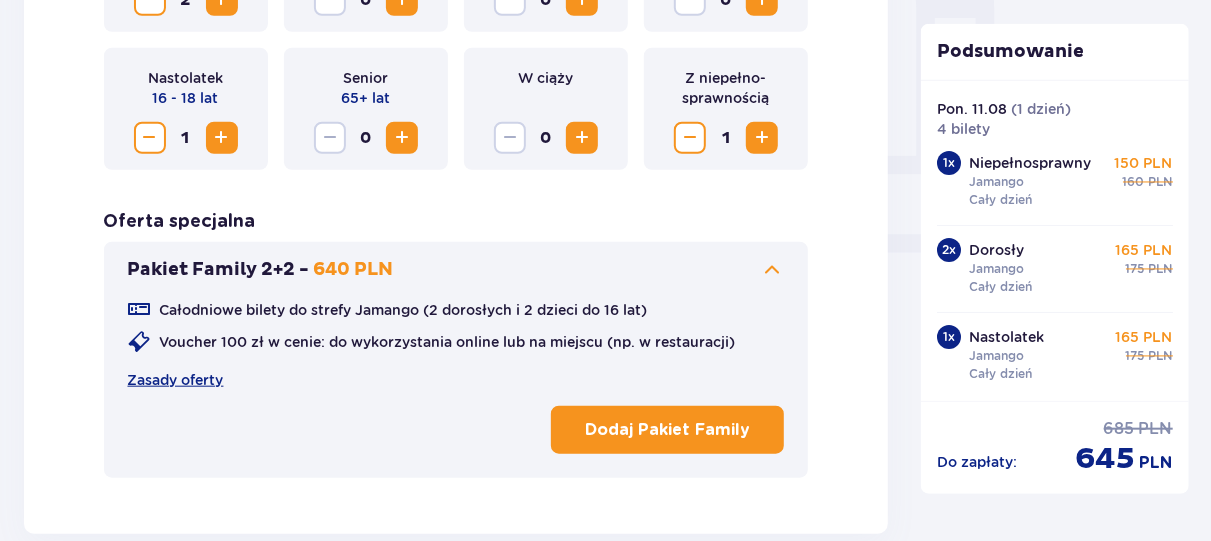 scroll, scrollTop: 868, scrollLeft: 0, axis: vertical 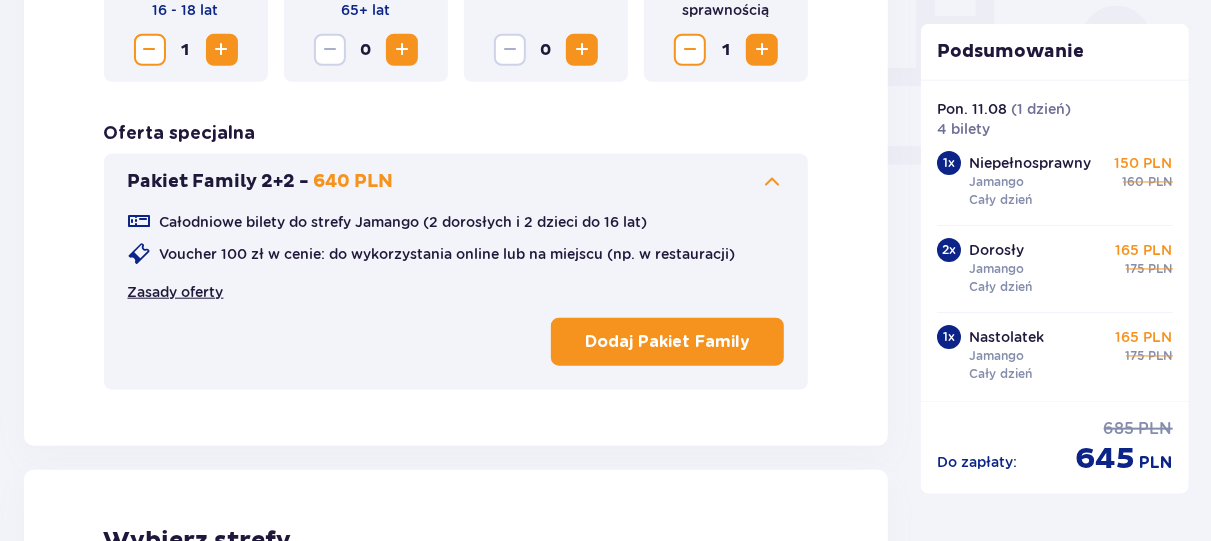 click on "Zasady oferty" at bounding box center [176, 292] 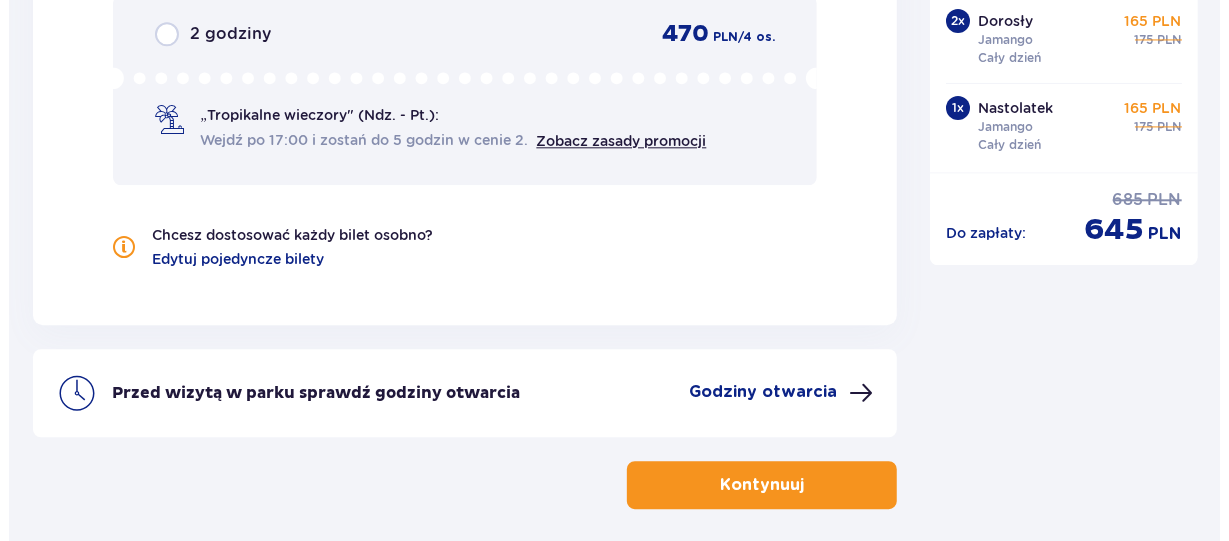 scroll, scrollTop: 2424, scrollLeft: 0, axis: vertical 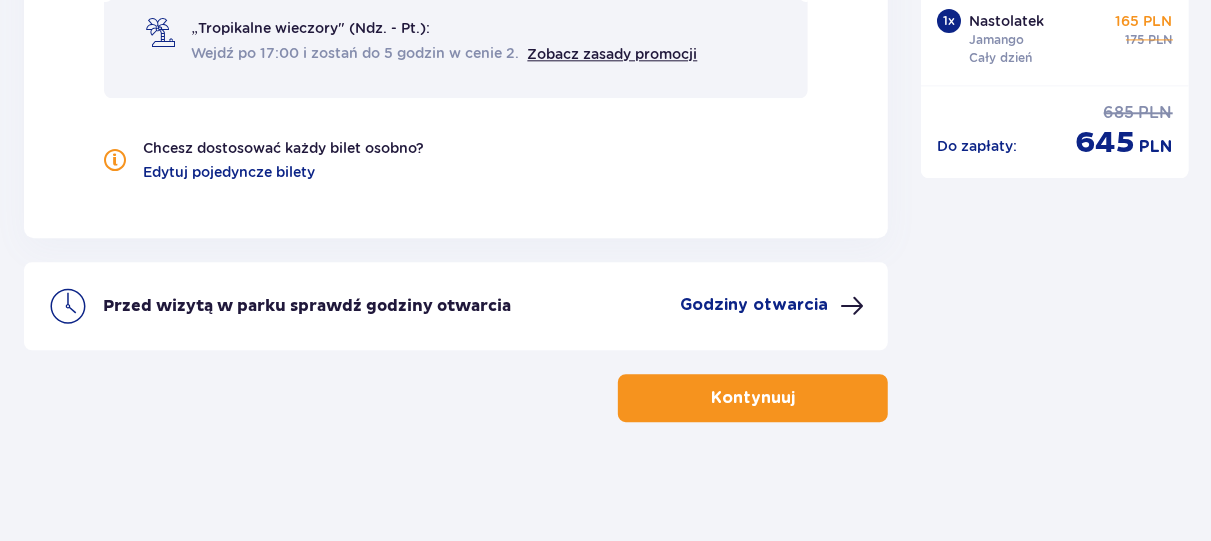 click on "Godziny otwarcia" at bounding box center (754, 305) 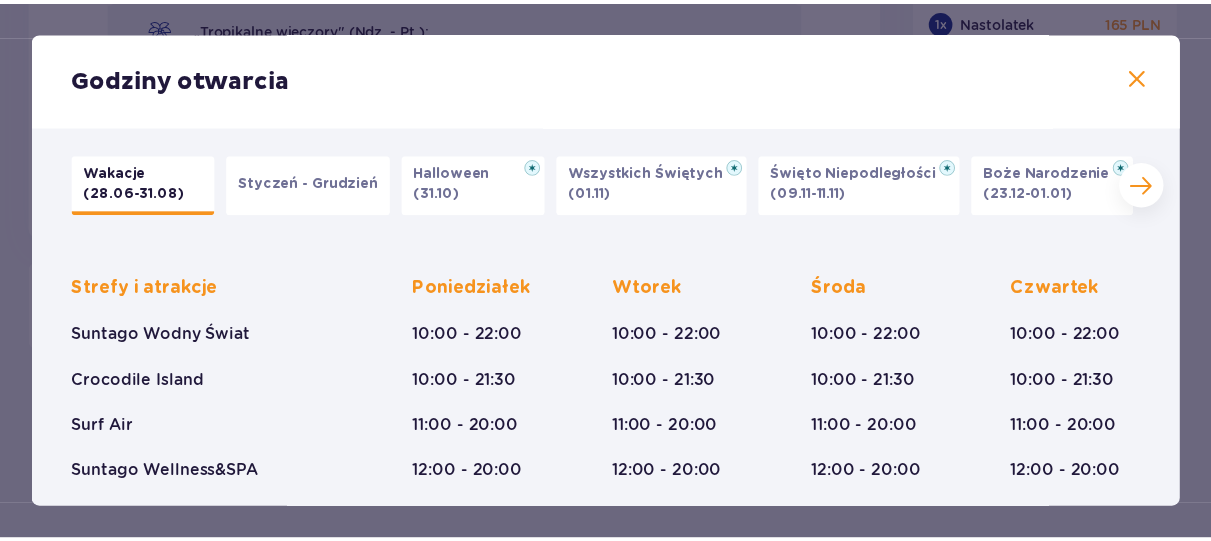 scroll, scrollTop: 0, scrollLeft: 0, axis: both 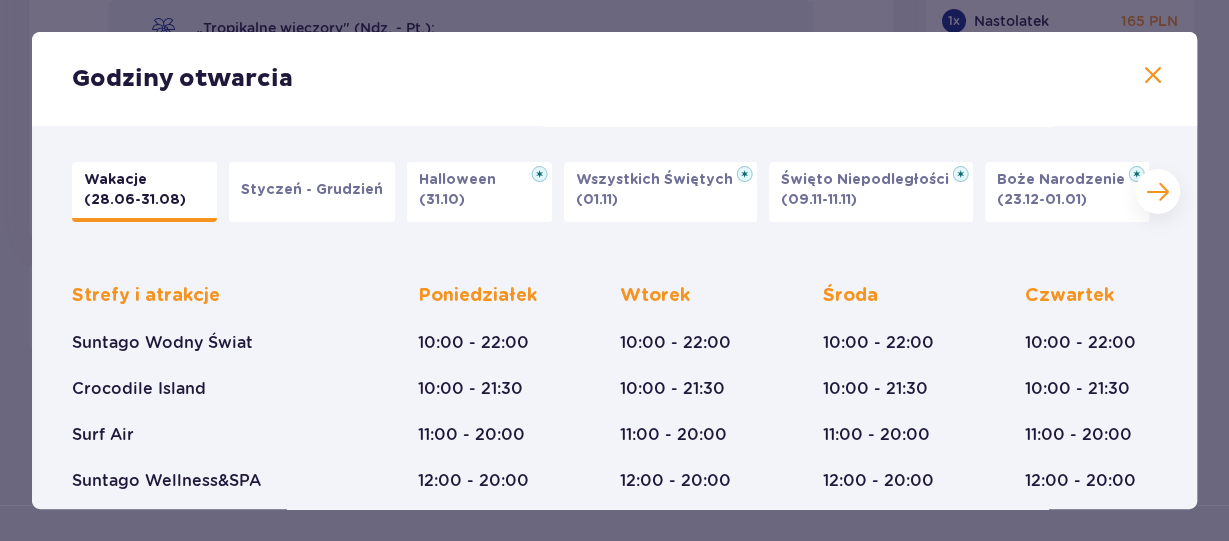 click at bounding box center [1153, 76] 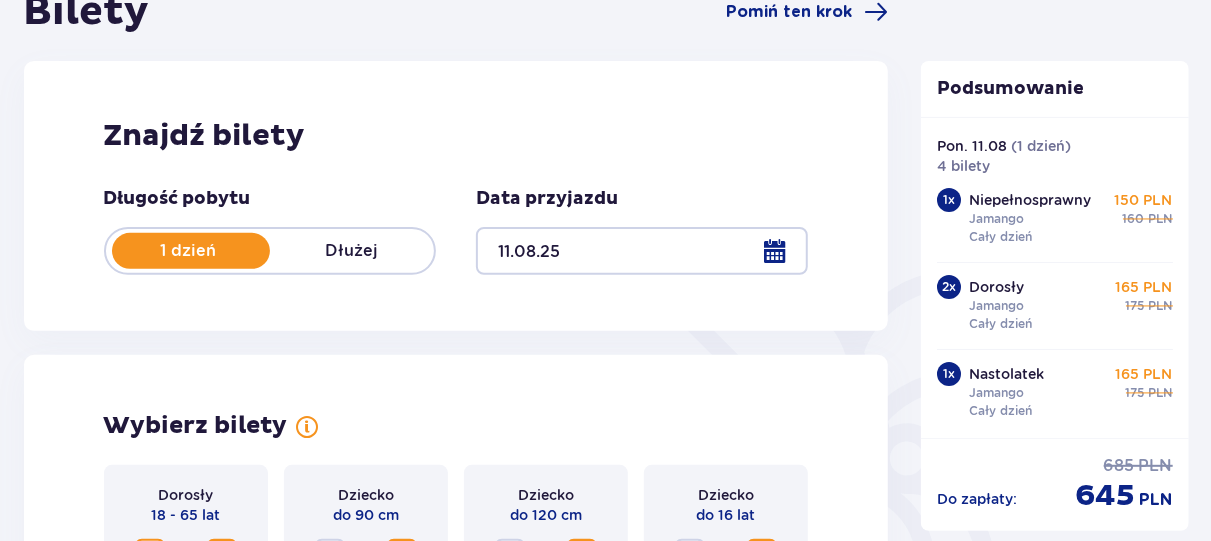 scroll, scrollTop: 344, scrollLeft: 0, axis: vertical 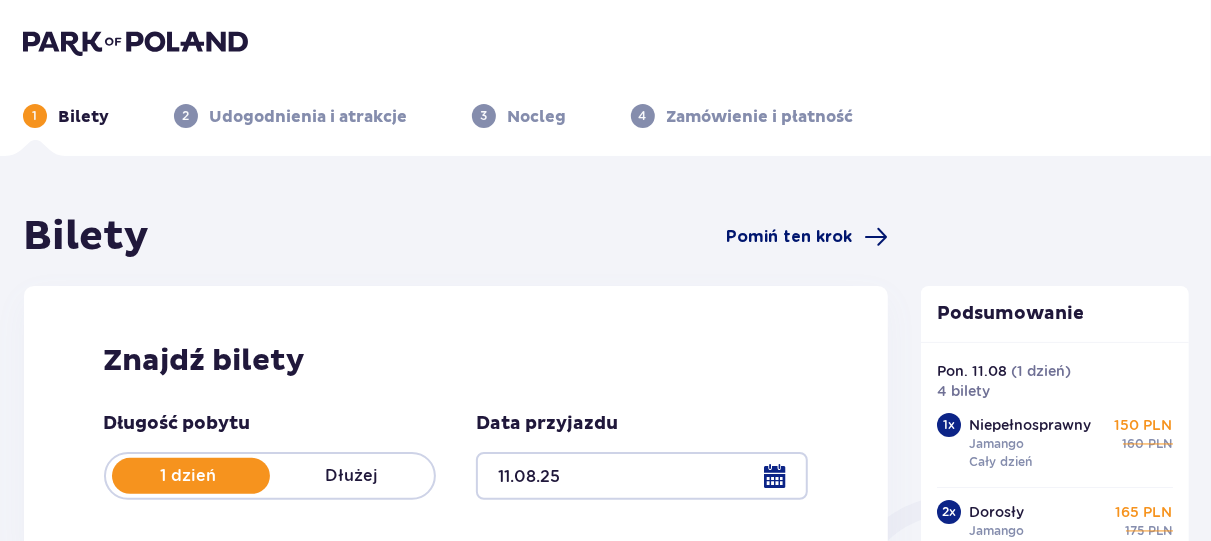 click on "Pomiń ten krok" at bounding box center [789, 237] 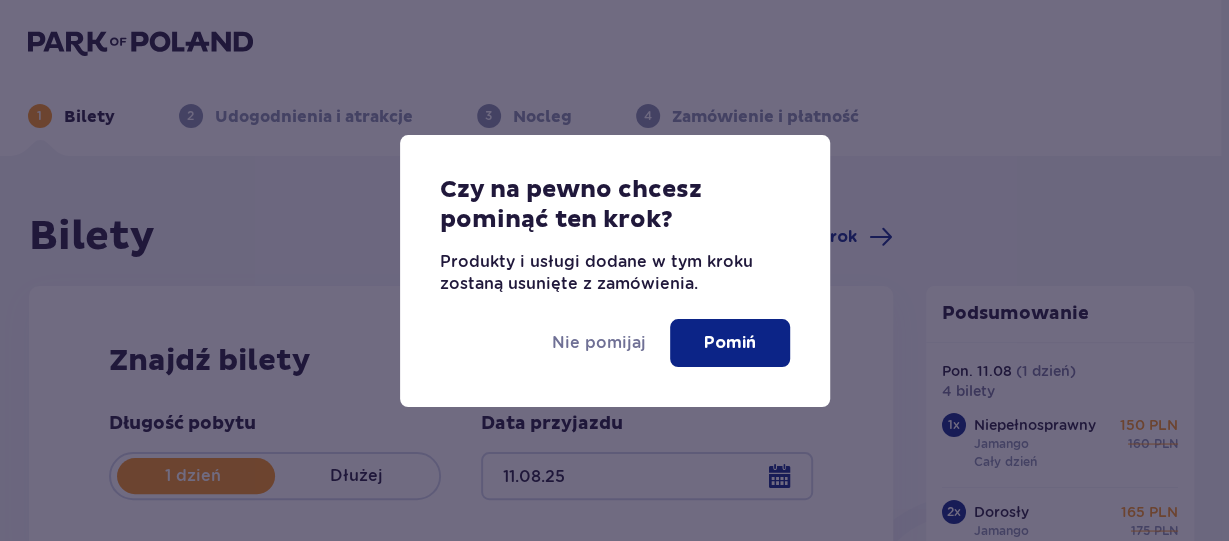 click on "Pomiń" at bounding box center (730, 343) 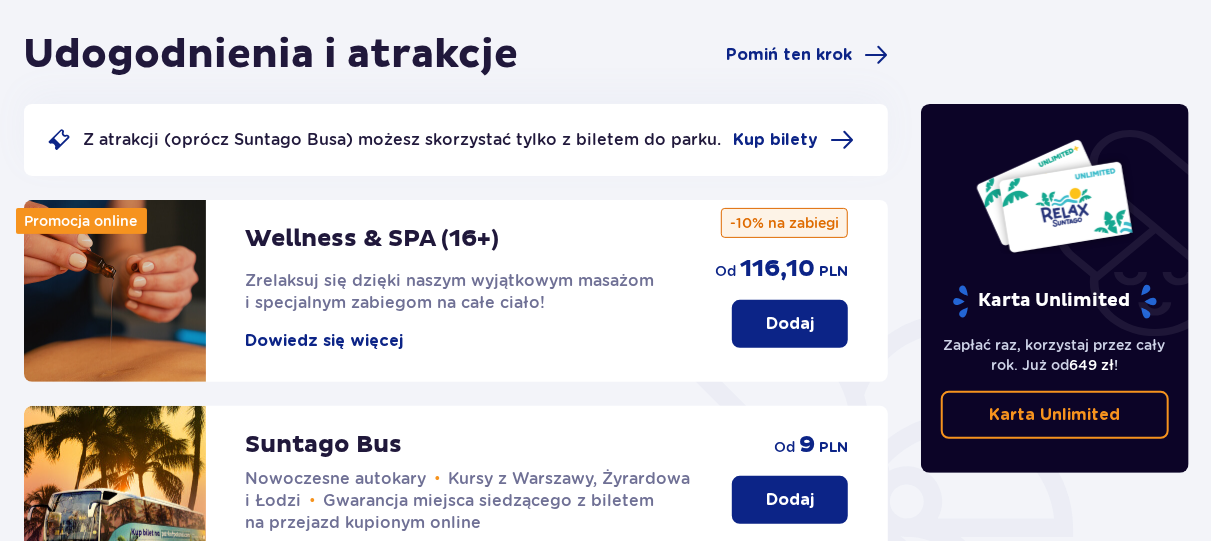 scroll, scrollTop: 0, scrollLeft: 0, axis: both 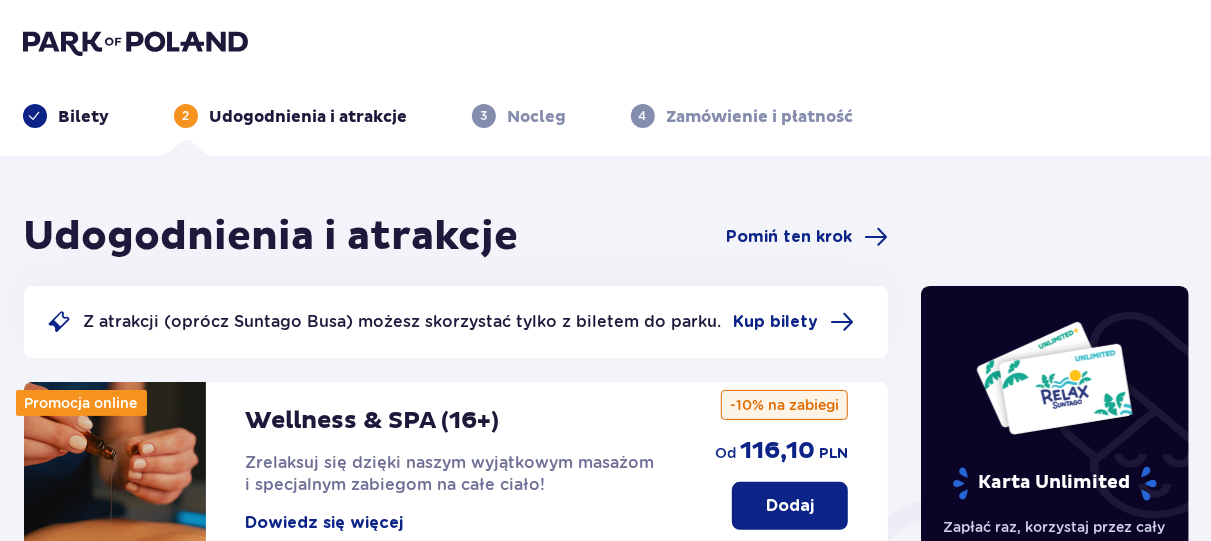 click at bounding box center [135, 42] 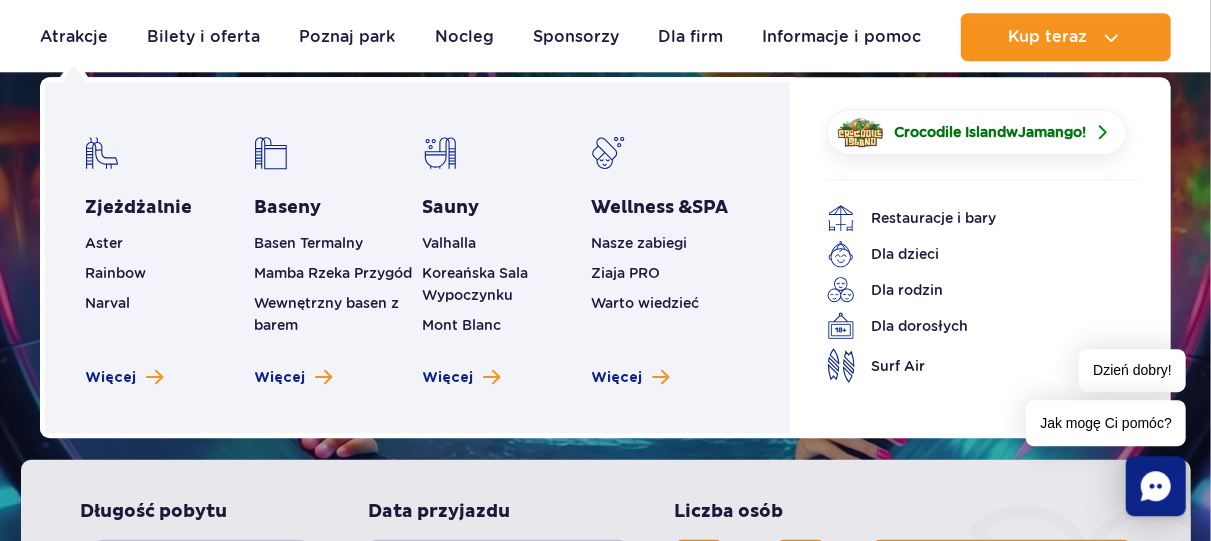 scroll, scrollTop: 104, scrollLeft: 0, axis: vertical 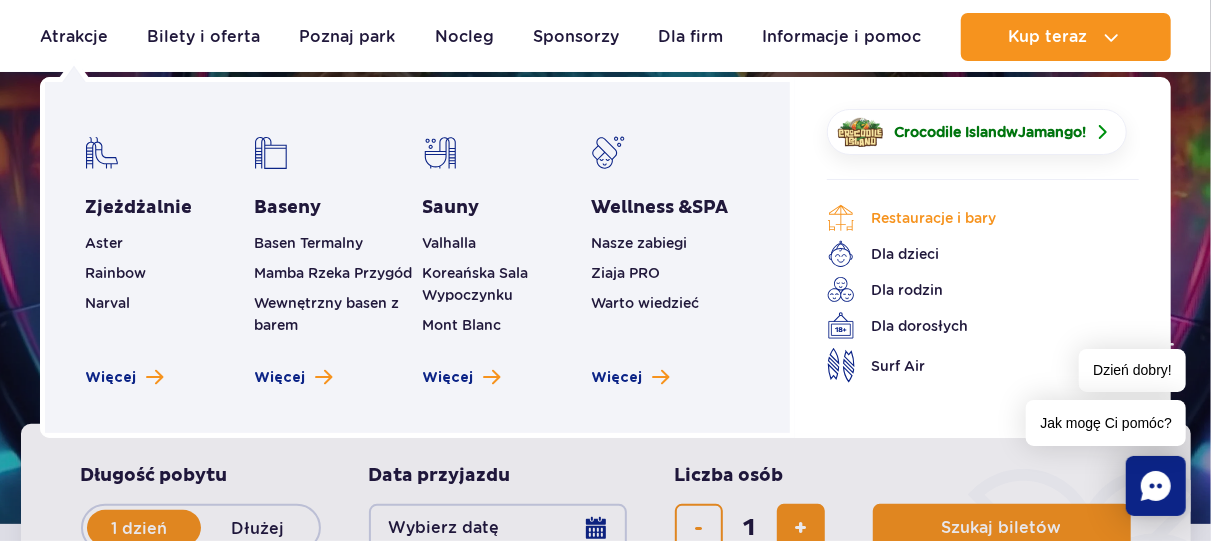 click on "Restauracje i bary" at bounding box center [968, 218] 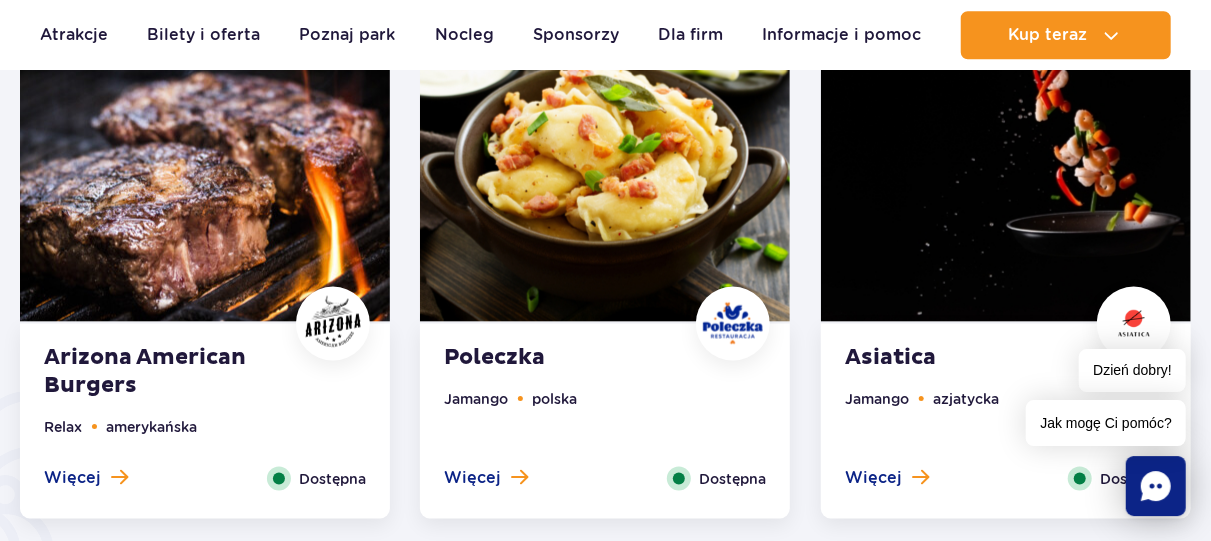 scroll, scrollTop: 1144, scrollLeft: 0, axis: vertical 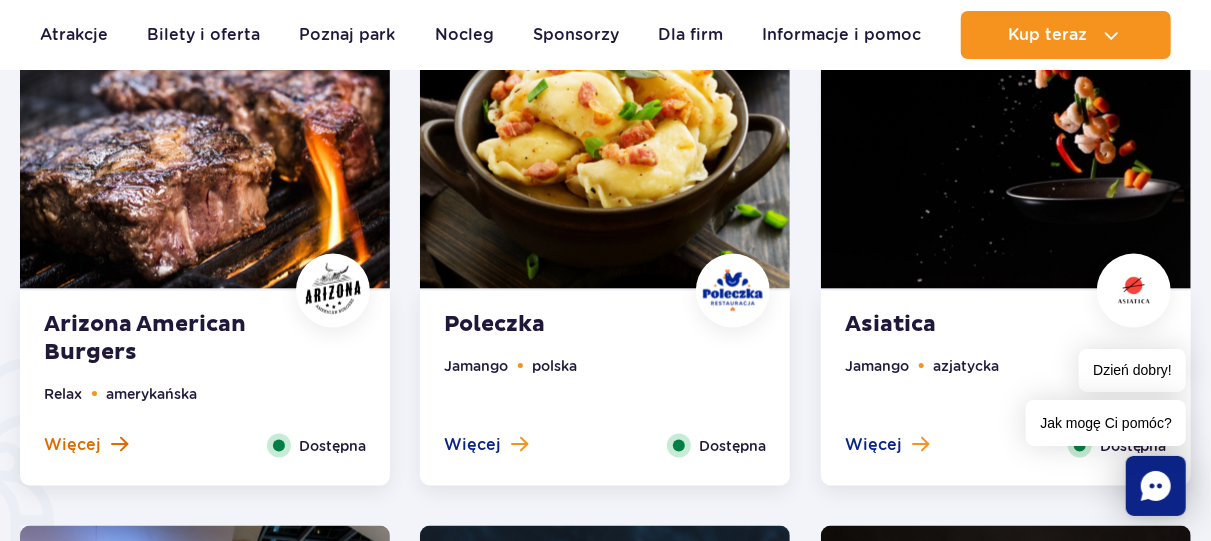 click on "Więcej" at bounding box center [72, 445] 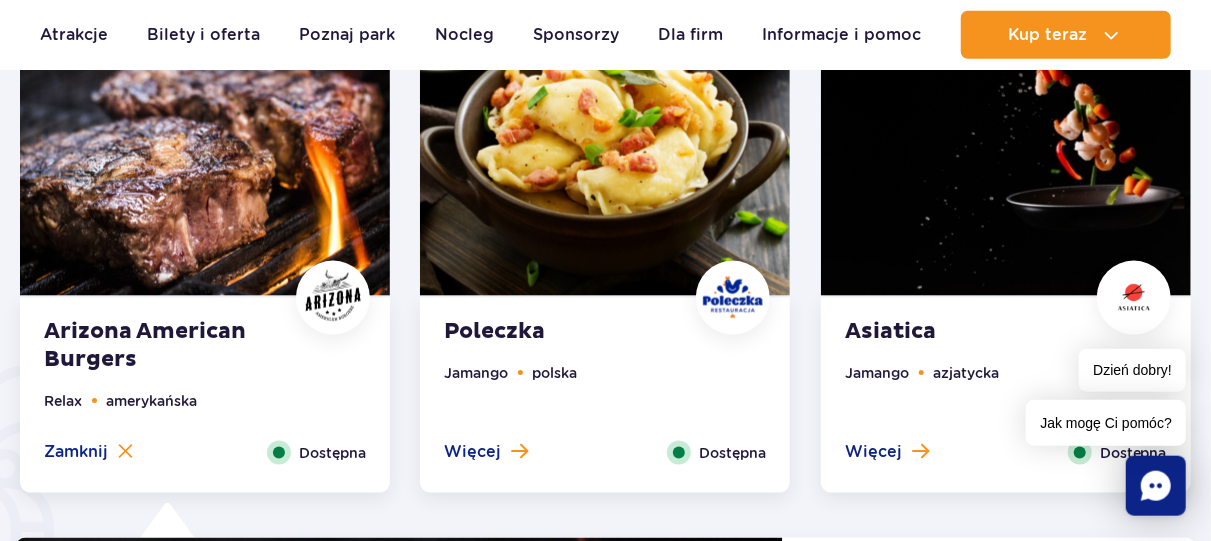 scroll, scrollTop: 1139, scrollLeft: 0, axis: vertical 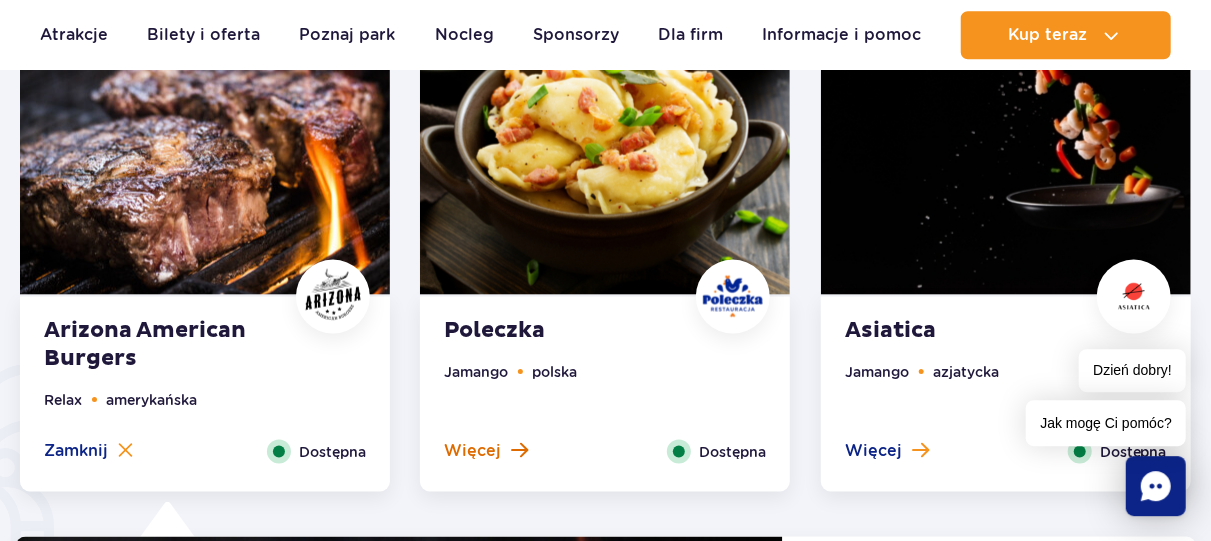 click on "Więcej" at bounding box center [486, 450] 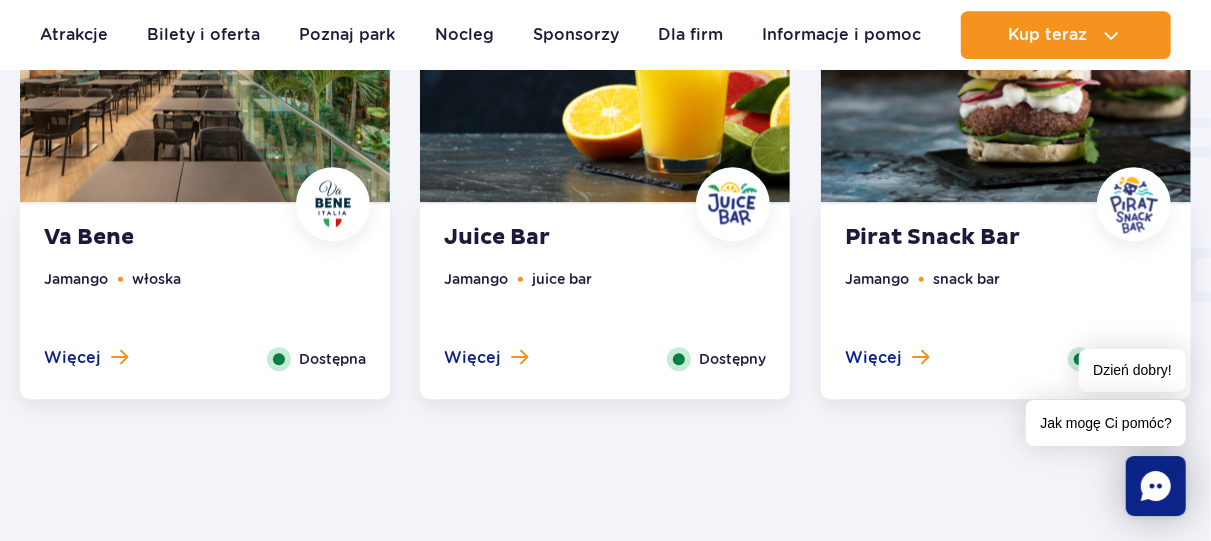 scroll, scrollTop: 2387, scrollLeft: 0, axis: vertical 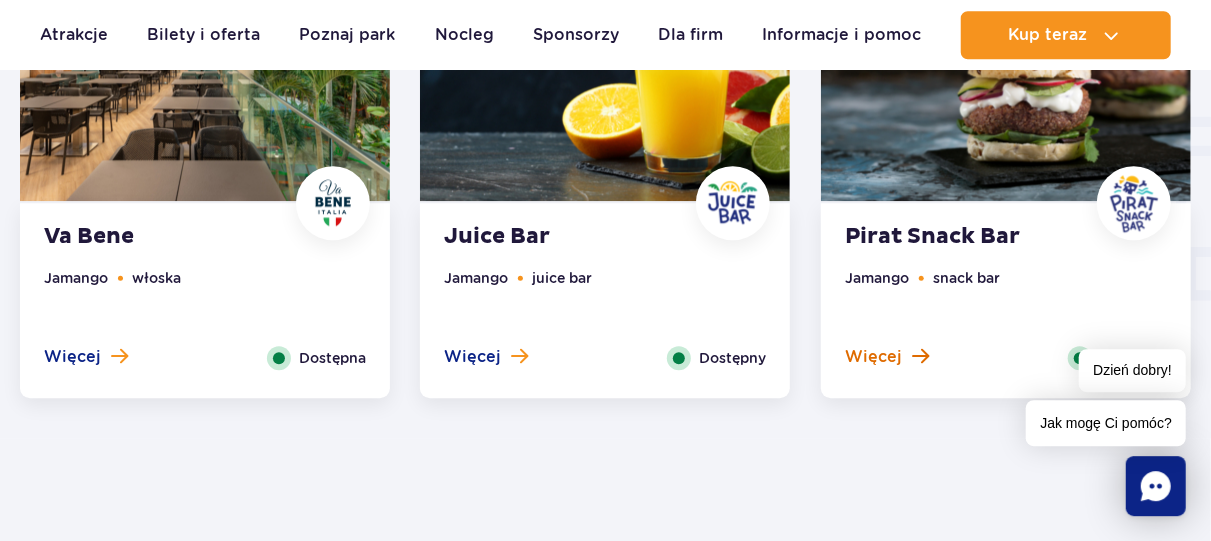 click on "Więcej" at bounding box center [873, 357] 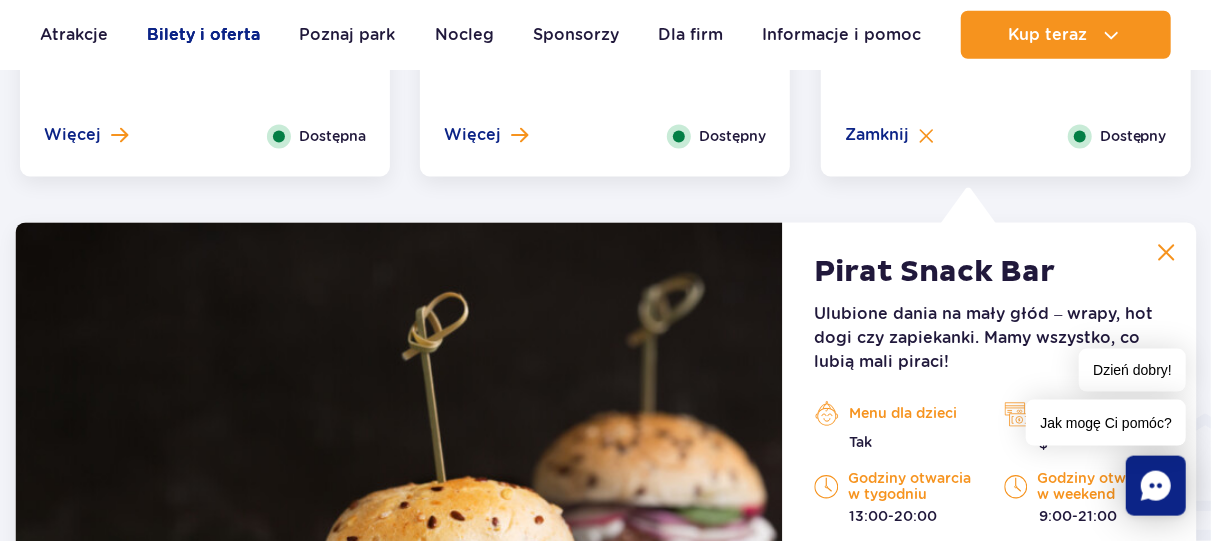scroll, scrollTop: 1896, scrollLeft: 0, axis: vertical 